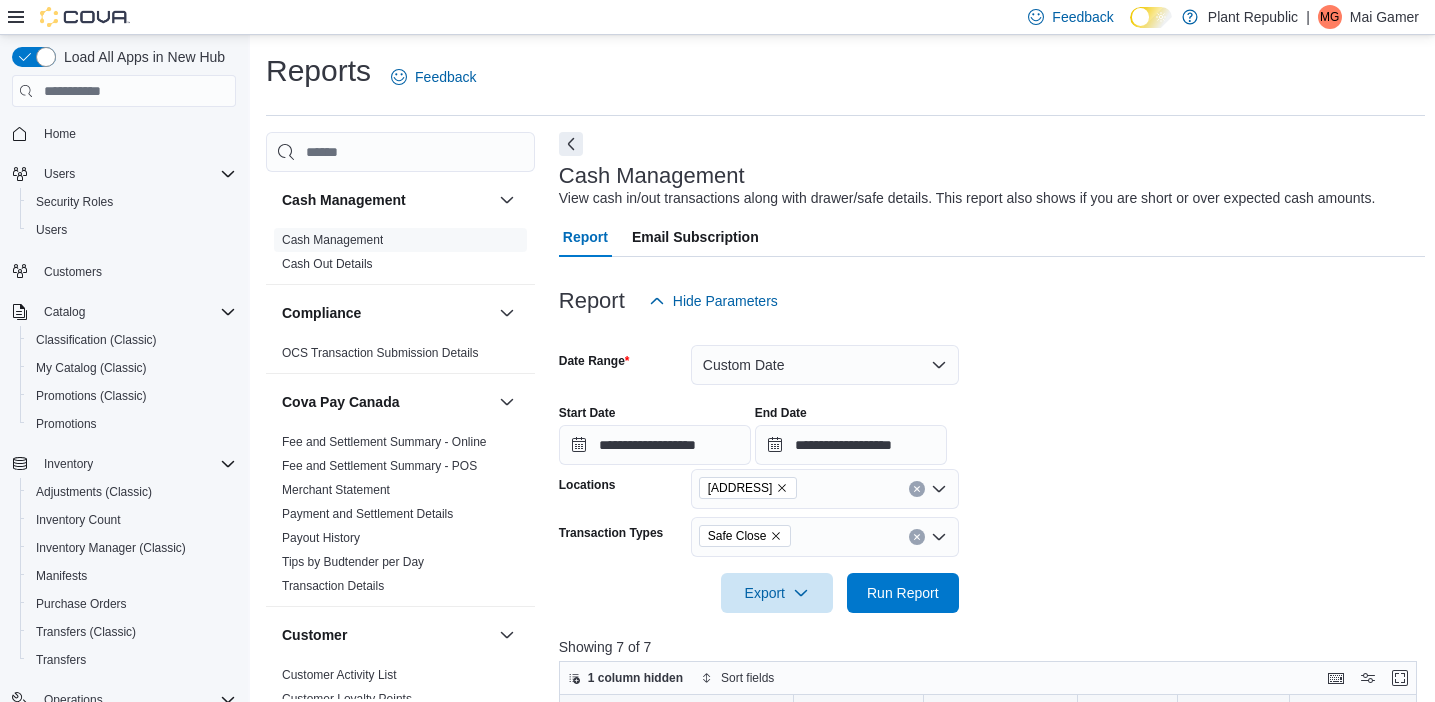 scroll, scrollTop: 381, scrollLeft: 0, axis: vertical 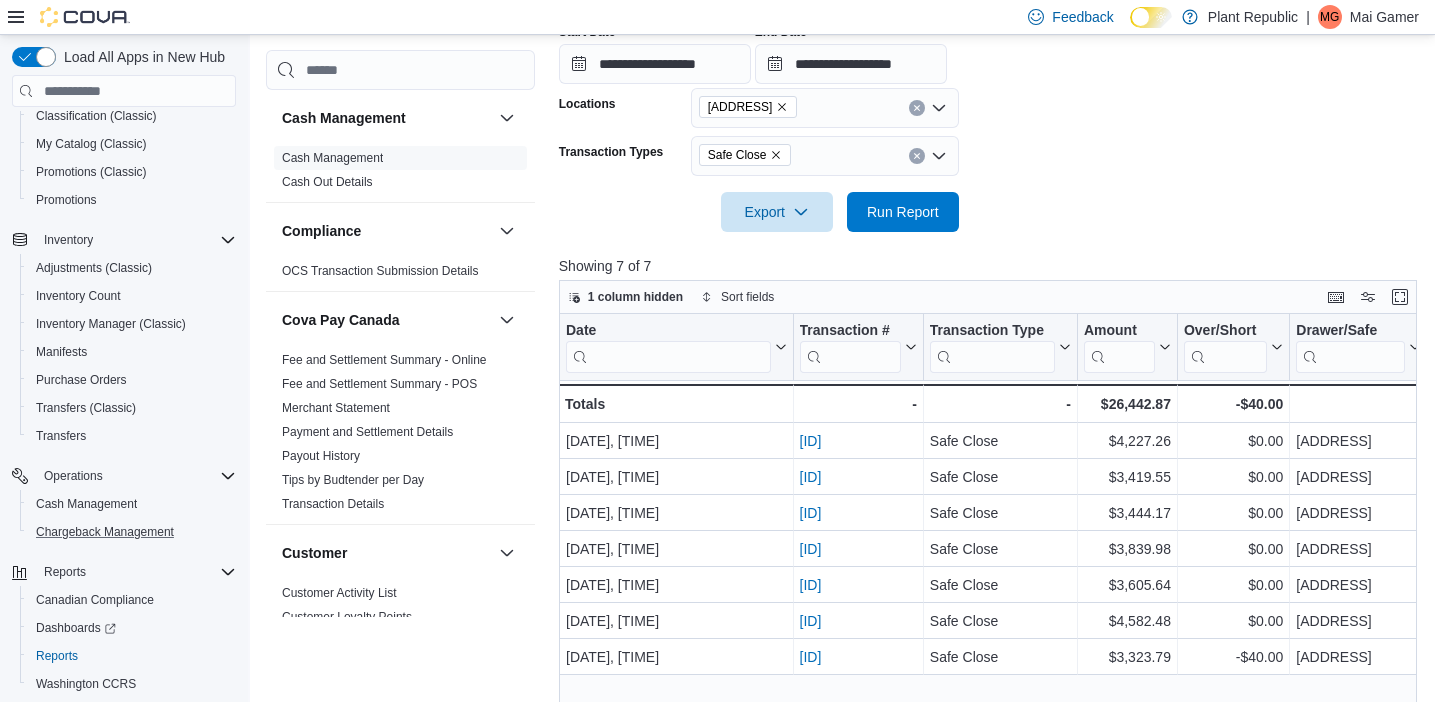 click on "Chargeback Management" at bounding box center (132, 532) 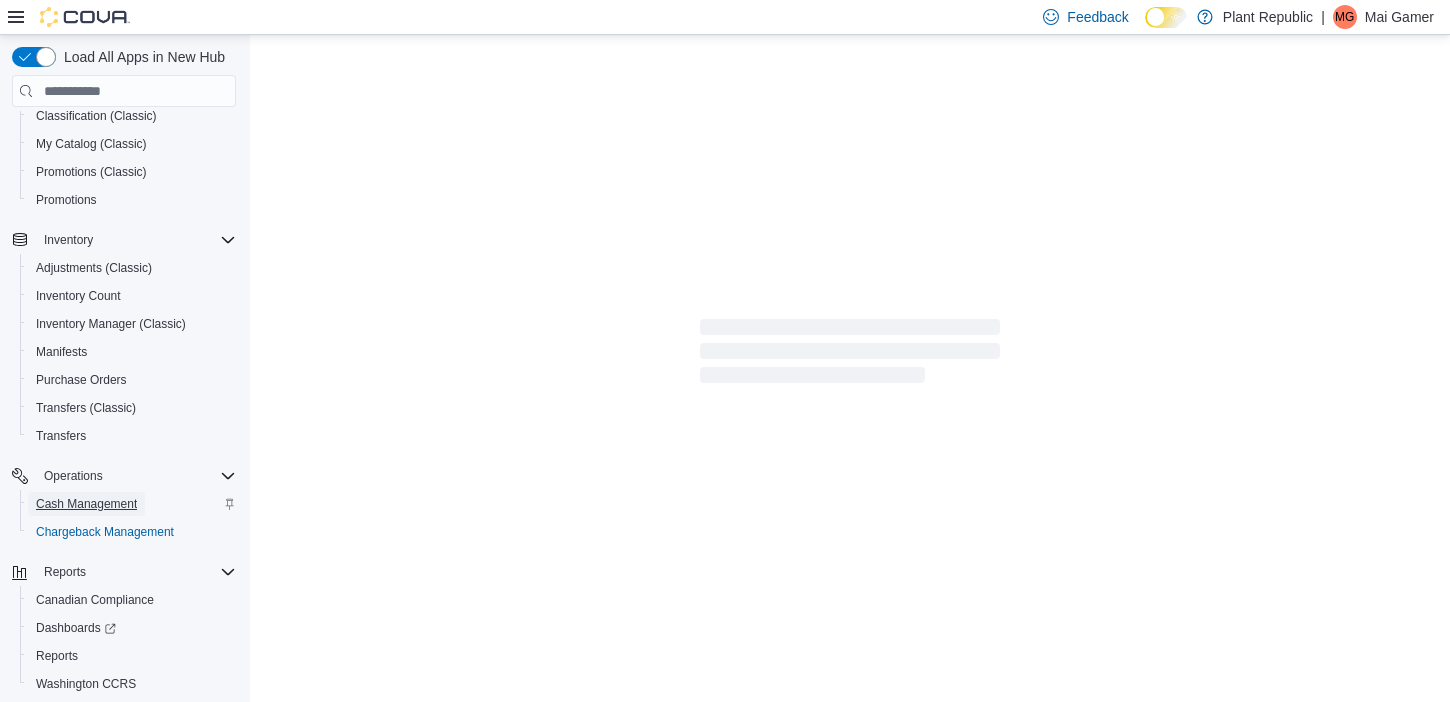 click on "Cash Management" at bounding box center (86, 504) 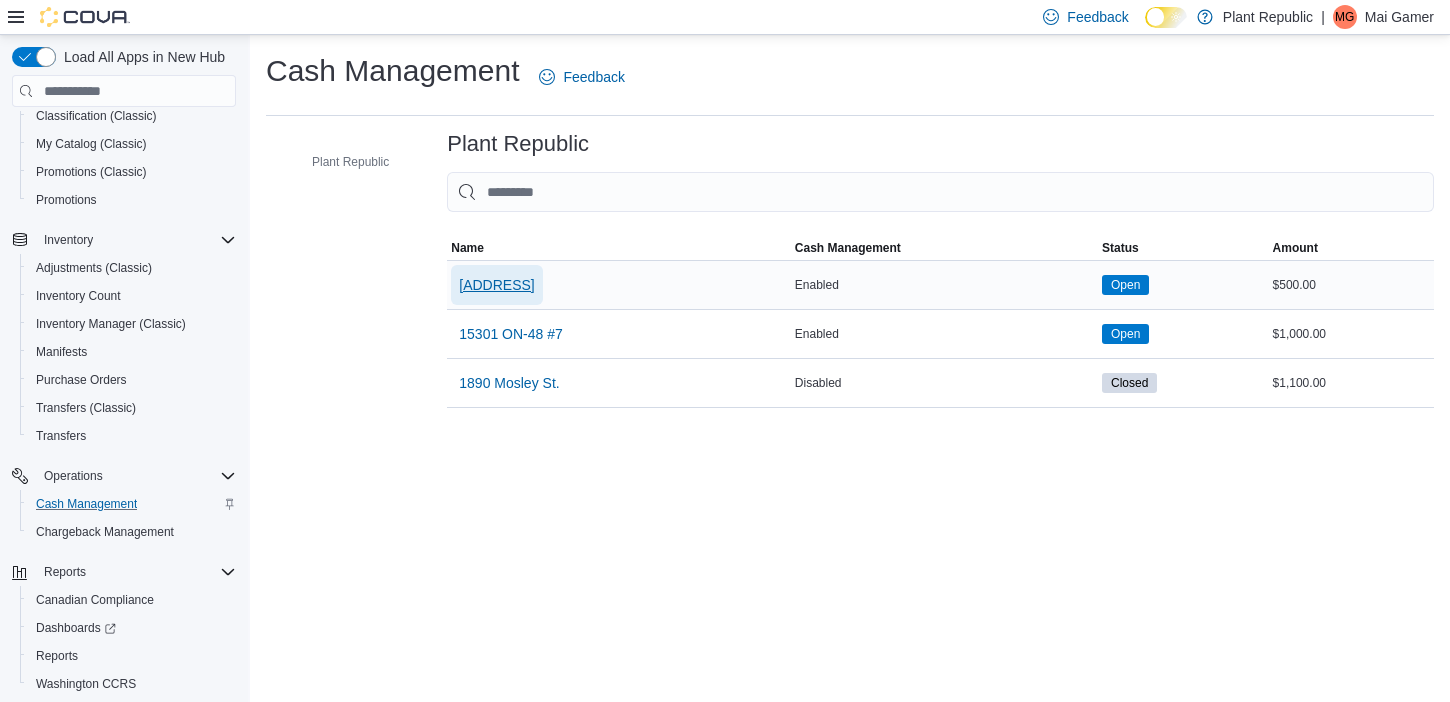 click on "[ADDRESS]" at bounding box center (496, 285) 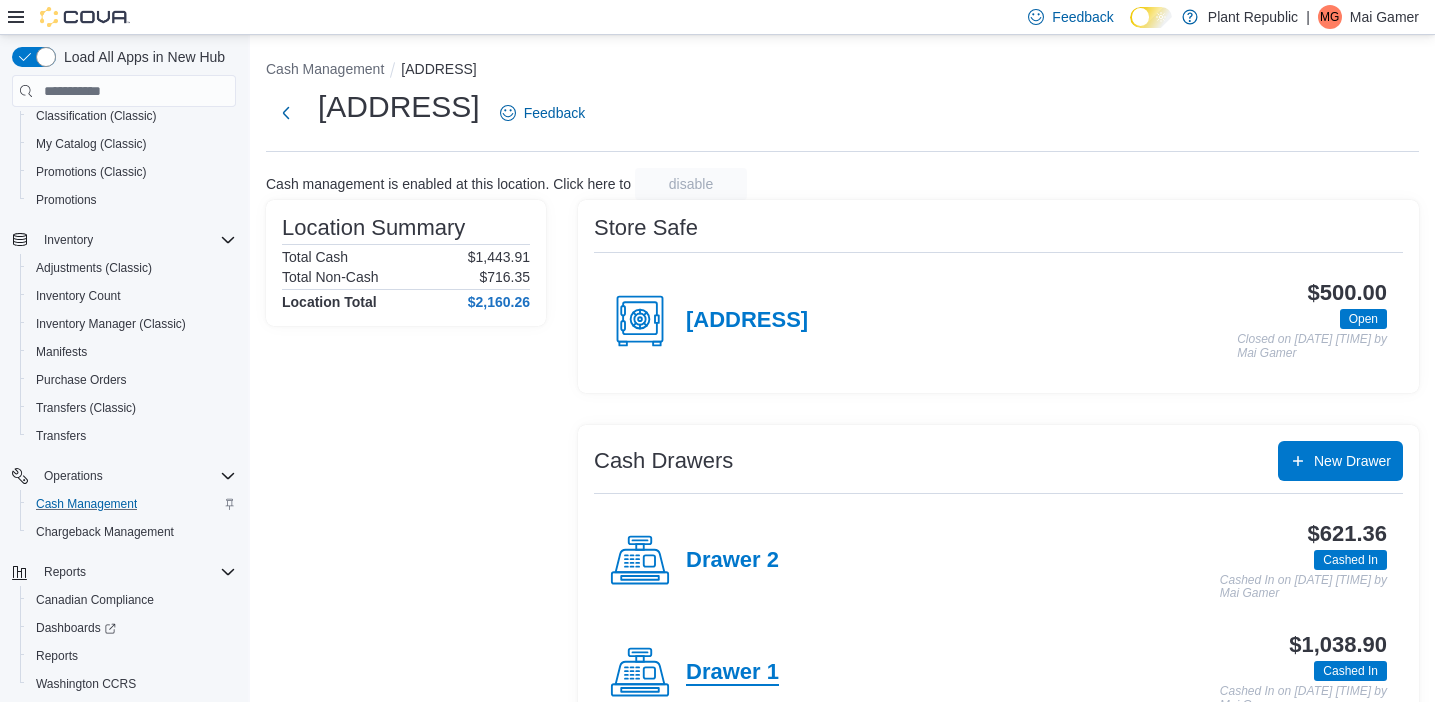 click on "Drawer 1" at bounding box center (732, 673) 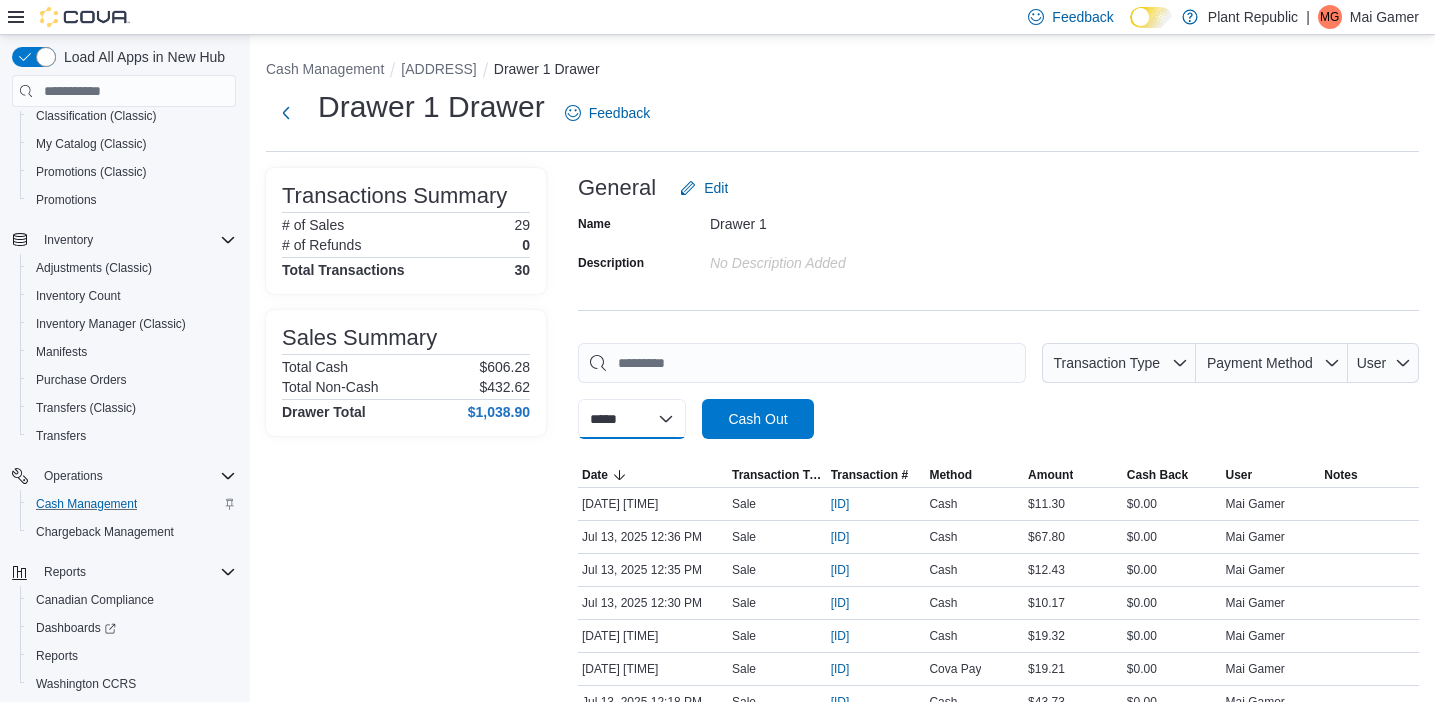 click on "**********" at bounding box center (632, 419) 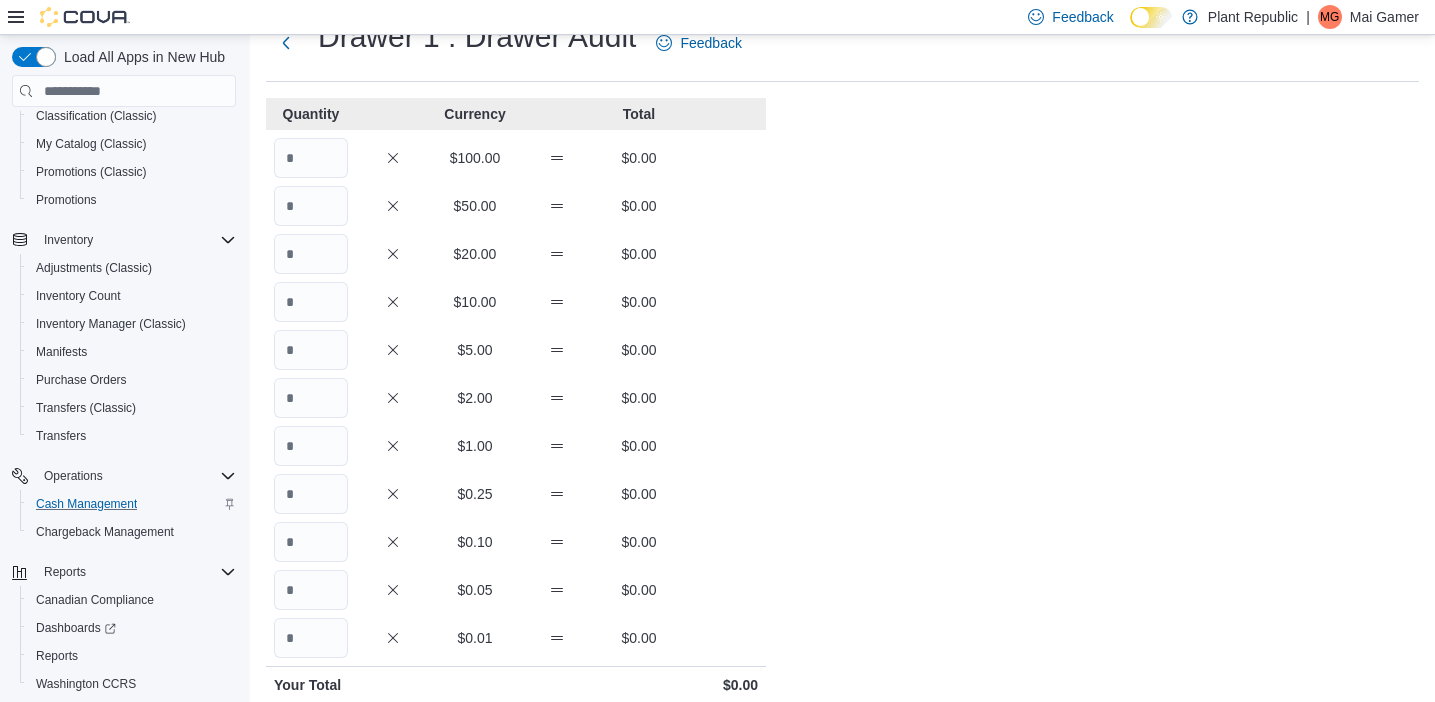 scroll, scrollTop: 72, scrollLeft: 0, axis: vertical 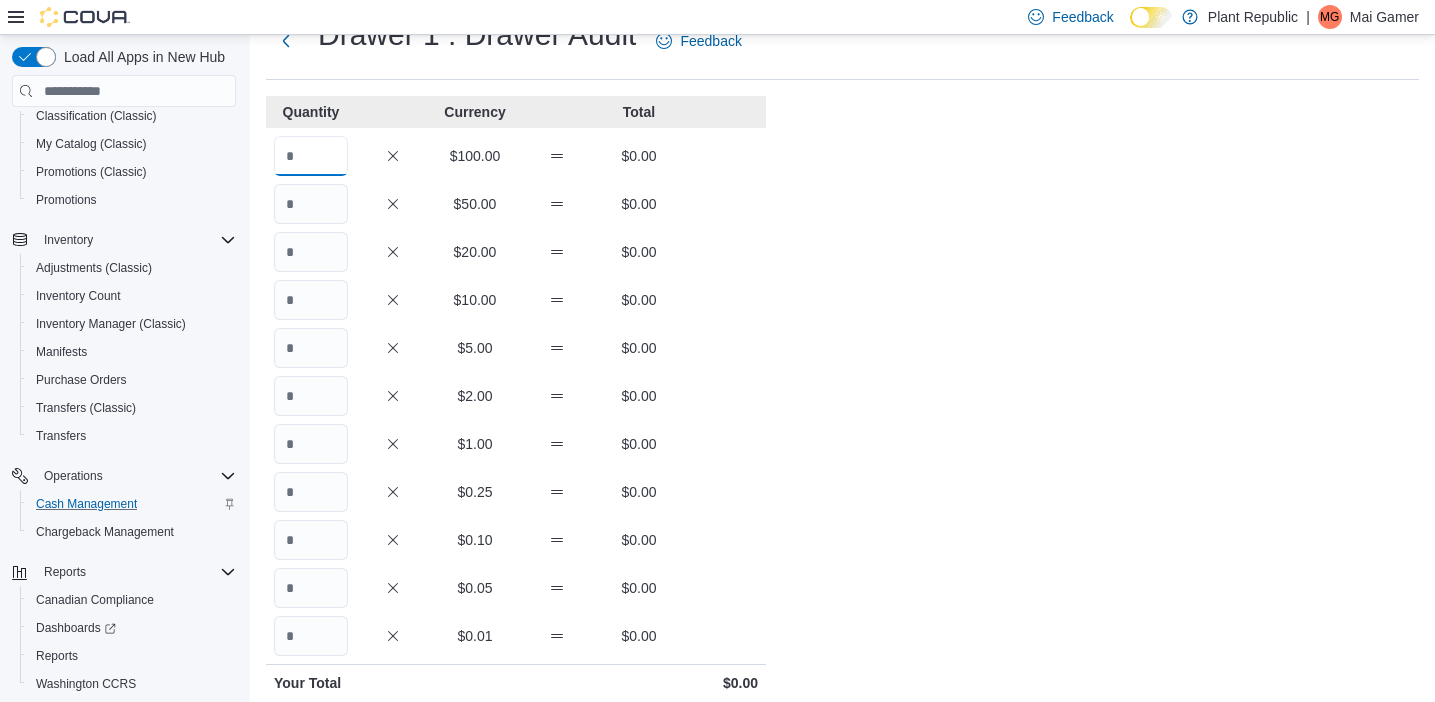 click at bounding box center (311, 156) 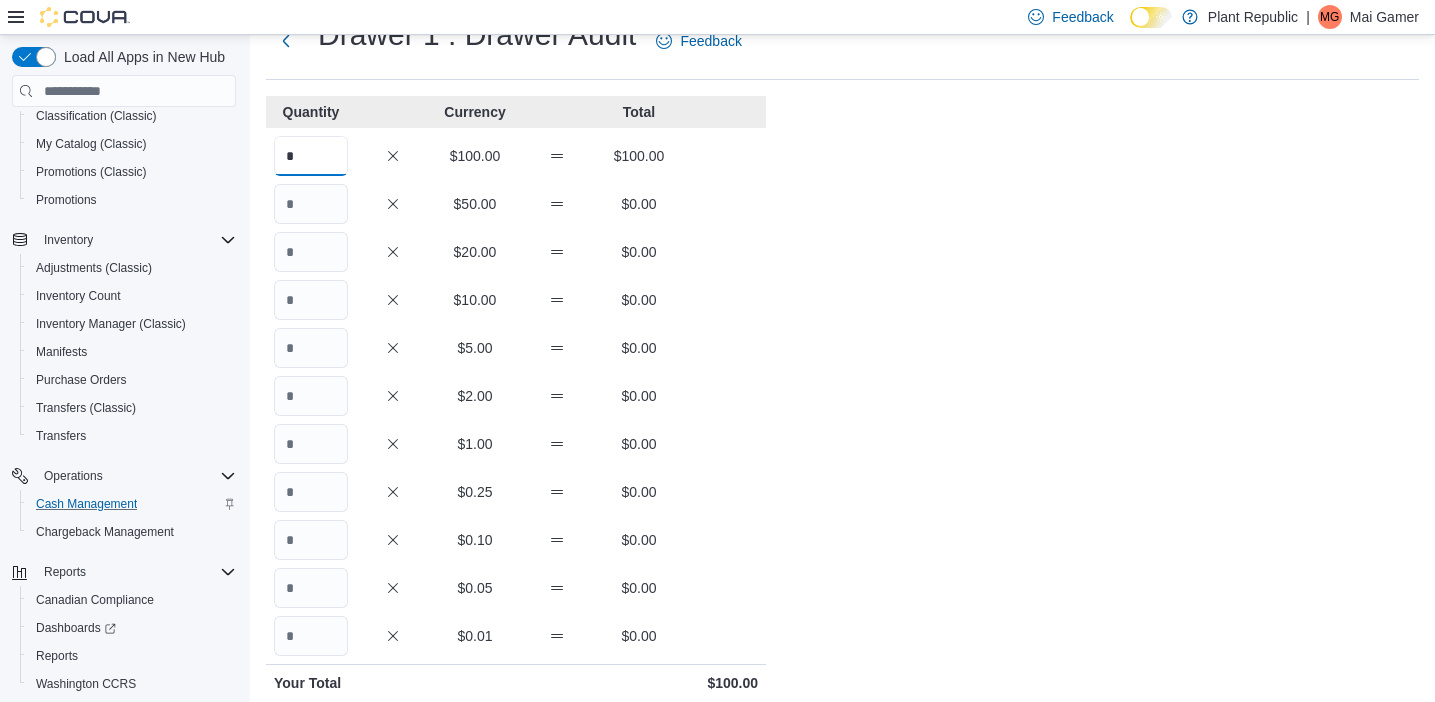 type on "*" 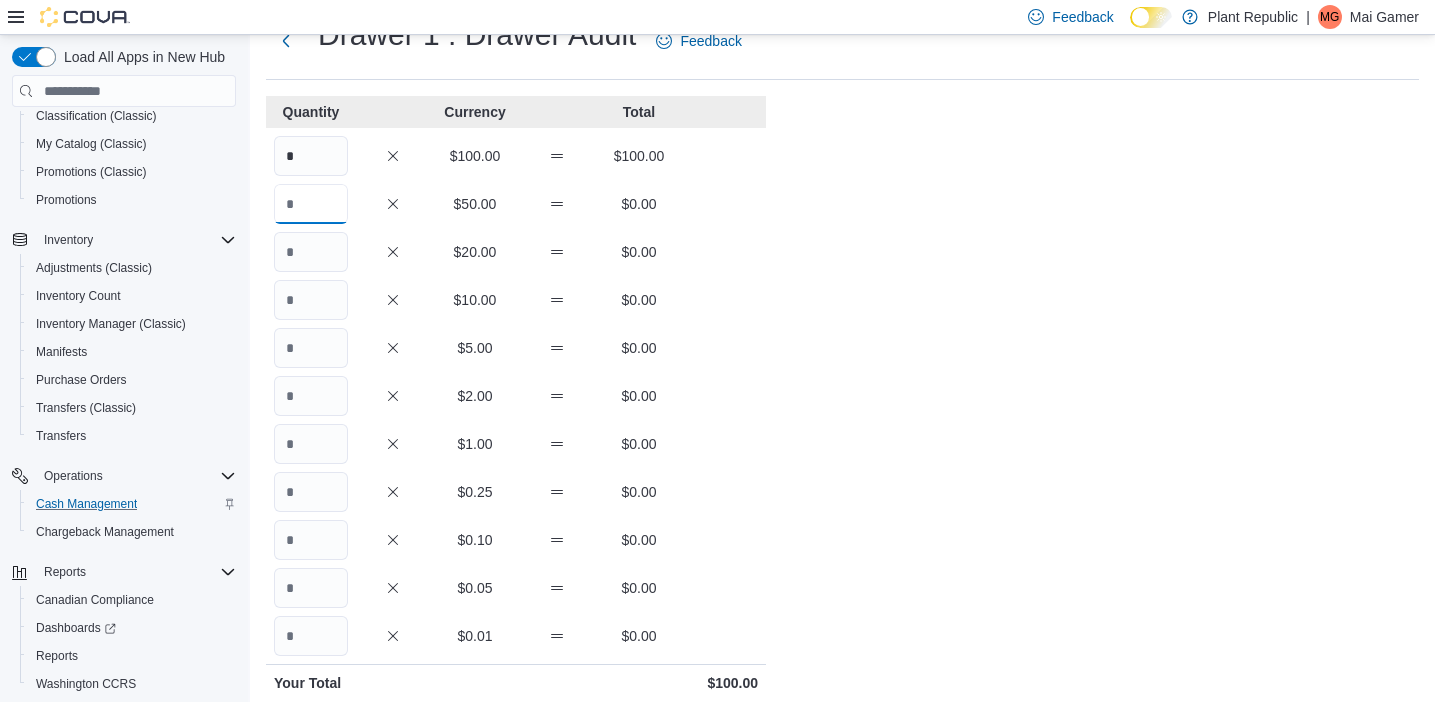 click at bounding box center [311, 204] 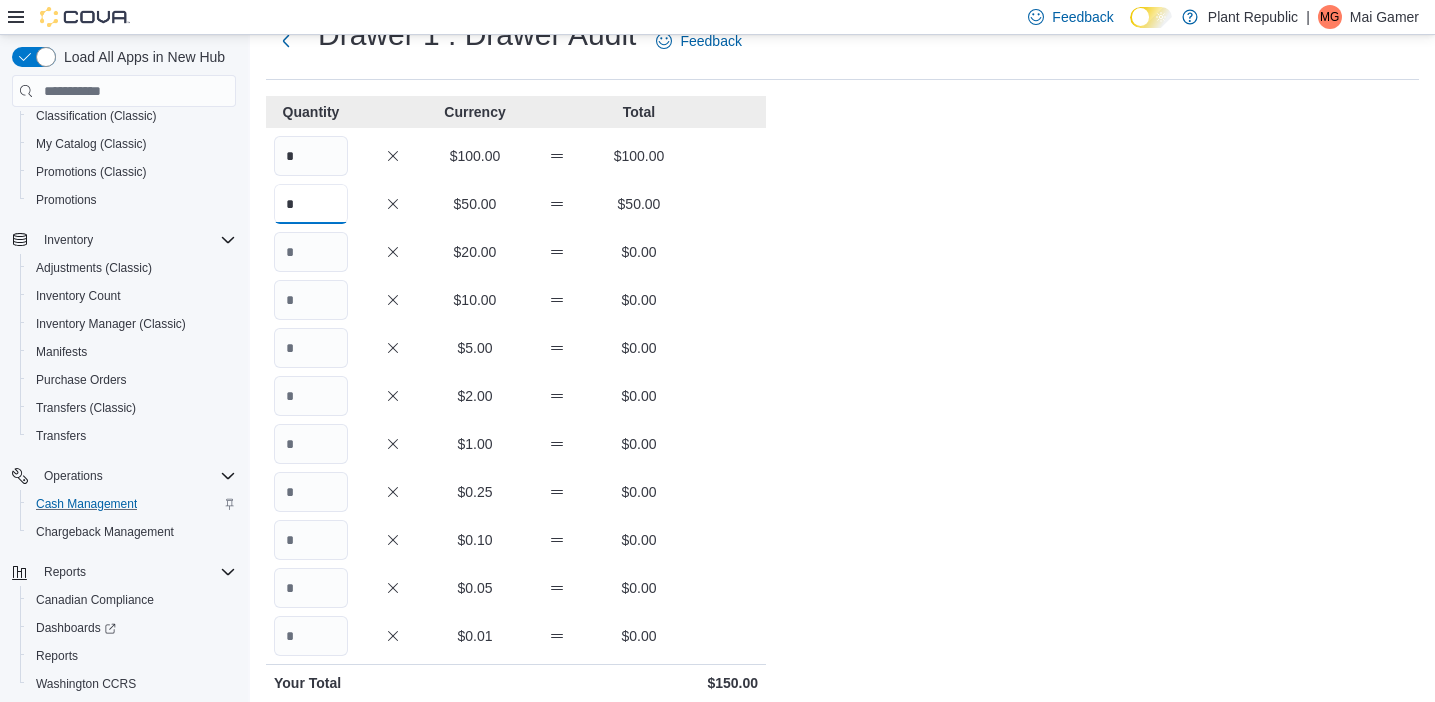 type on "*" 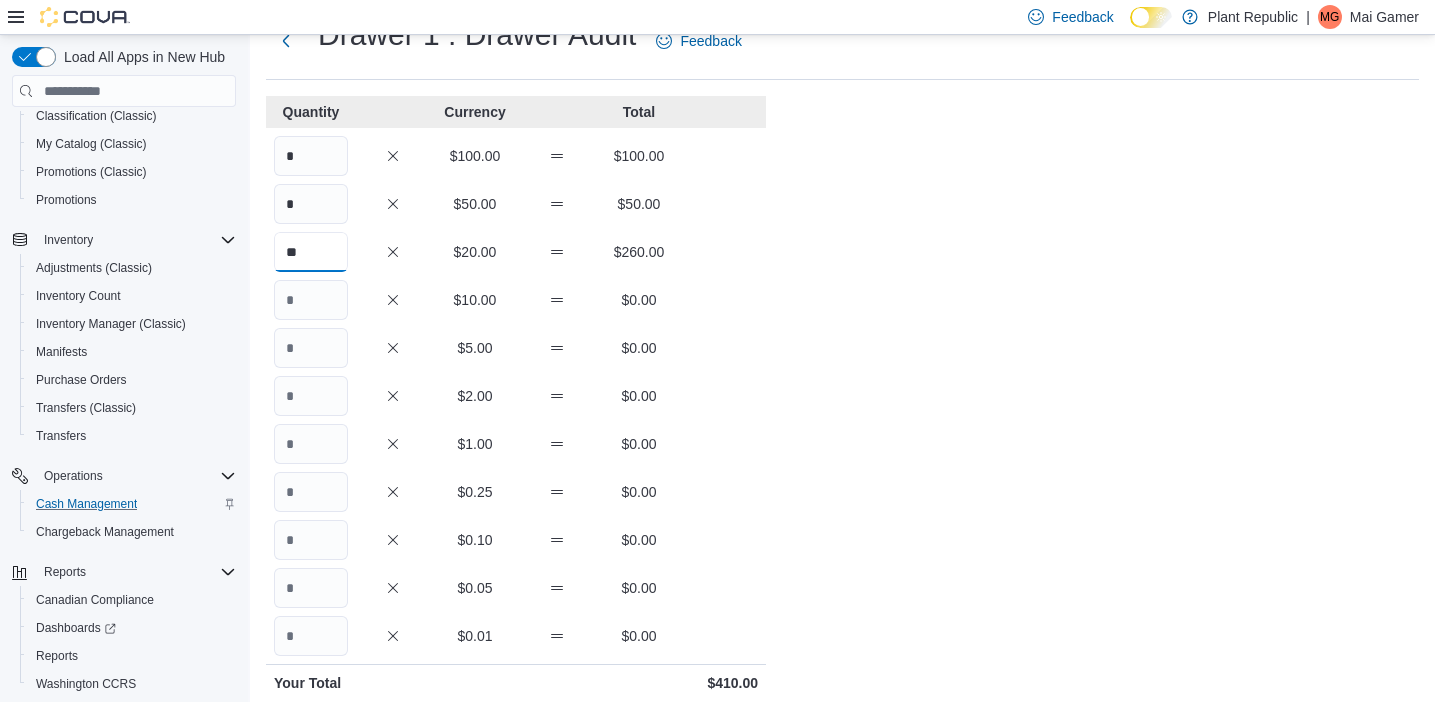 type on "**" 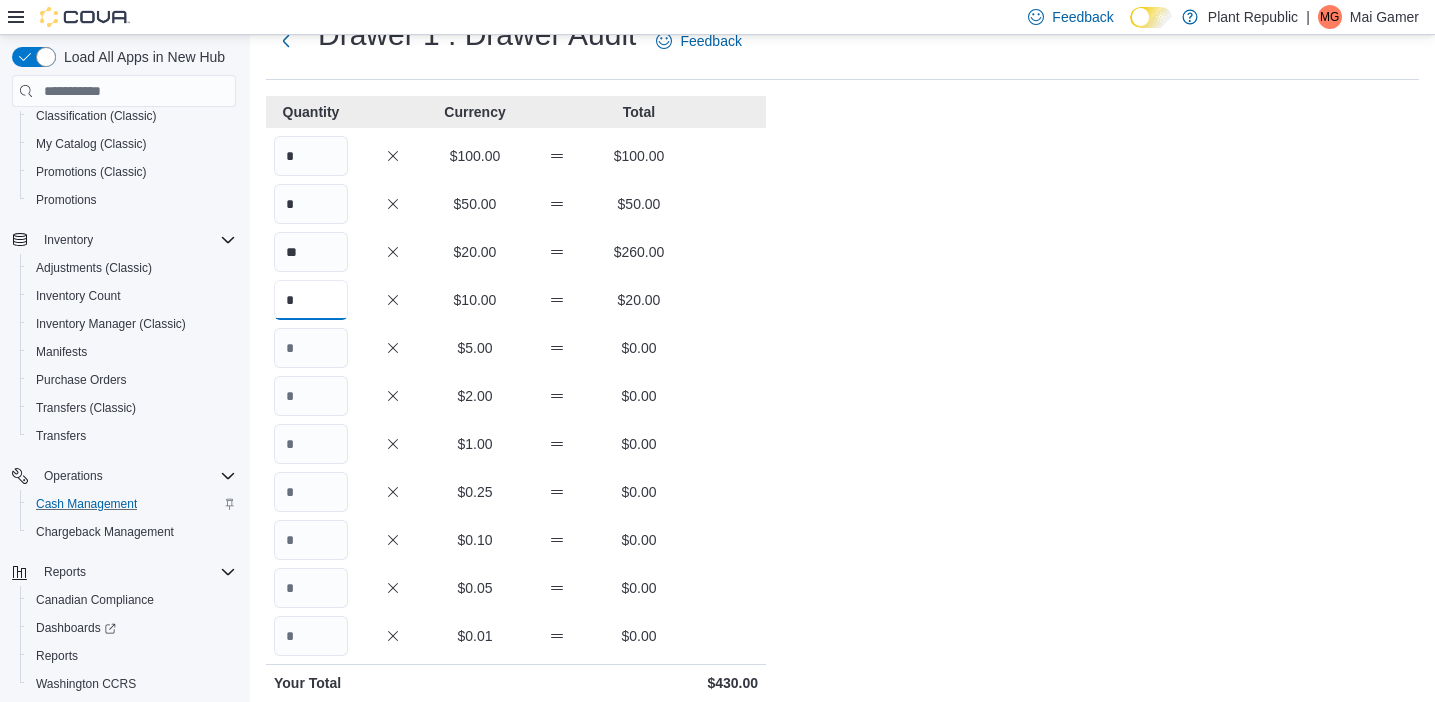 type on "*" 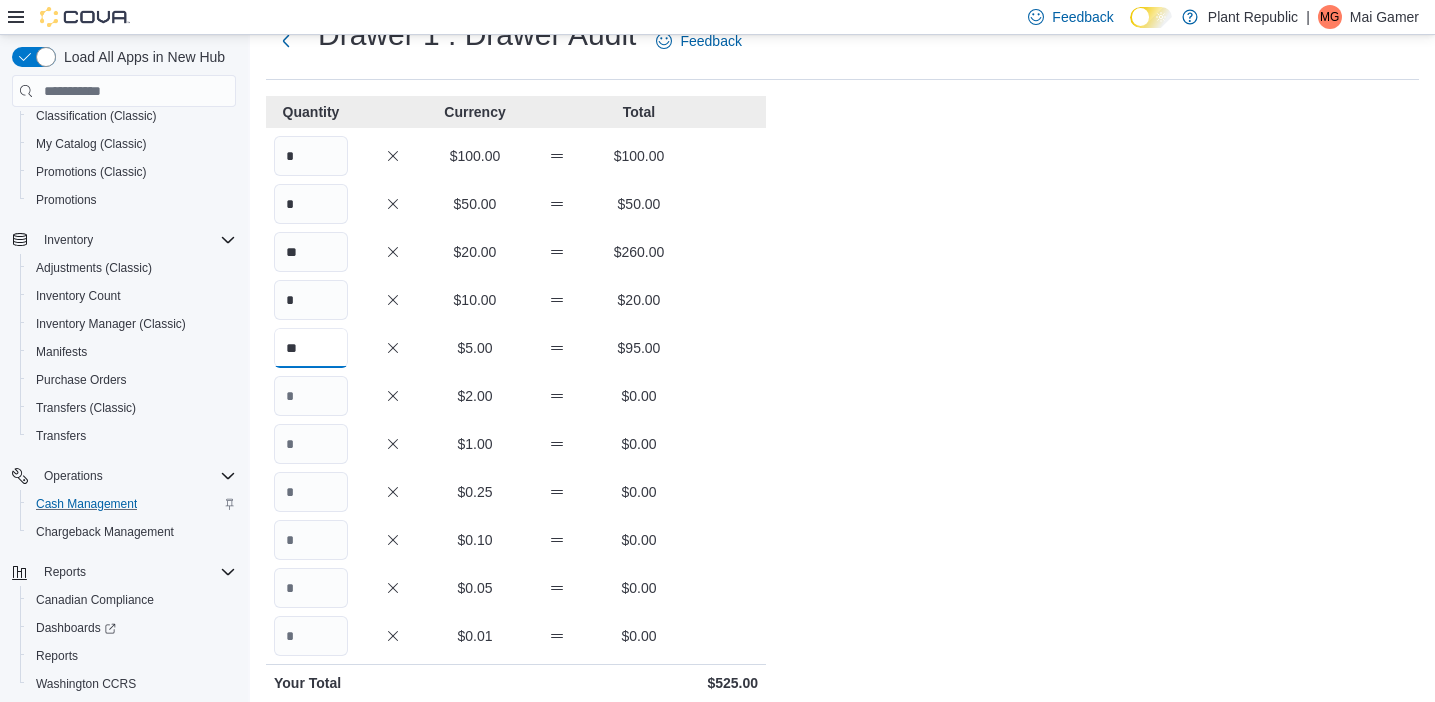 type on "**" 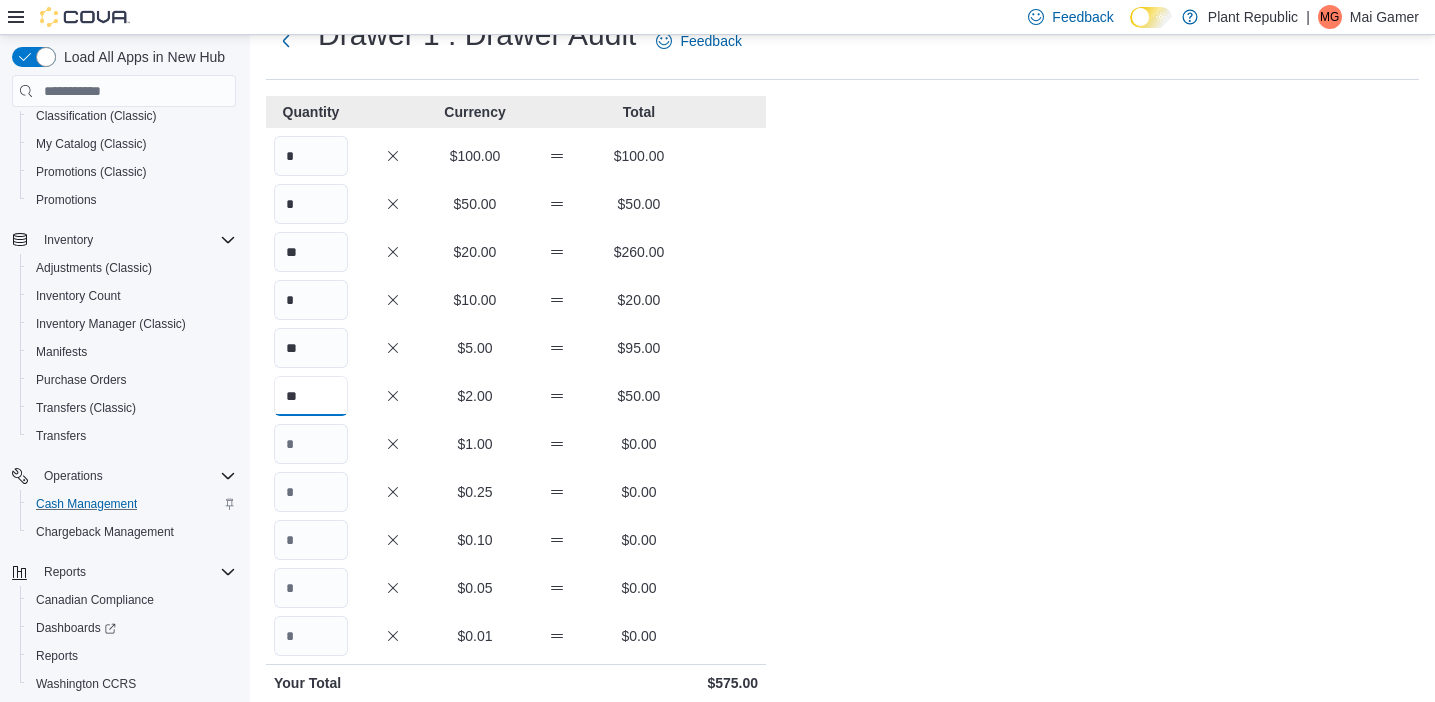 type on "**" 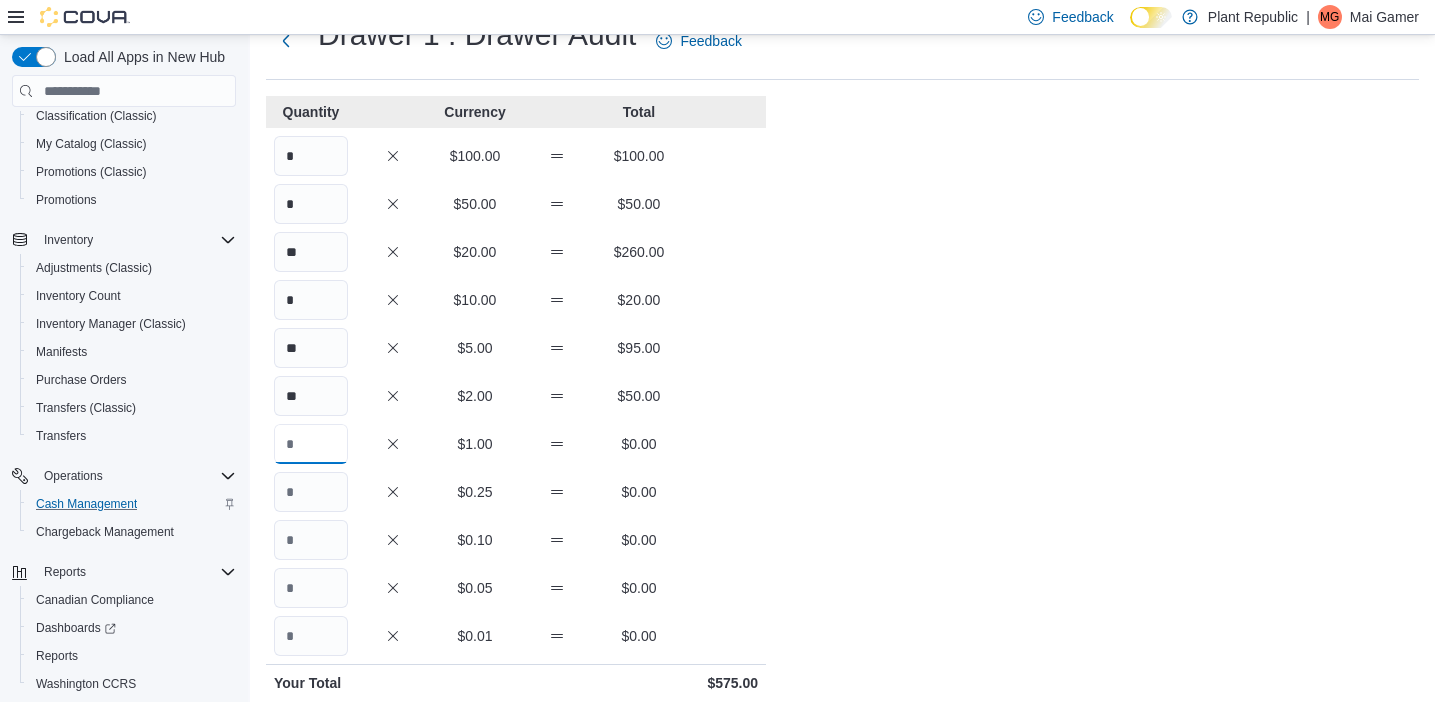 scroll, scrollTop: 67, scrollLeft: 0, axis: vertical 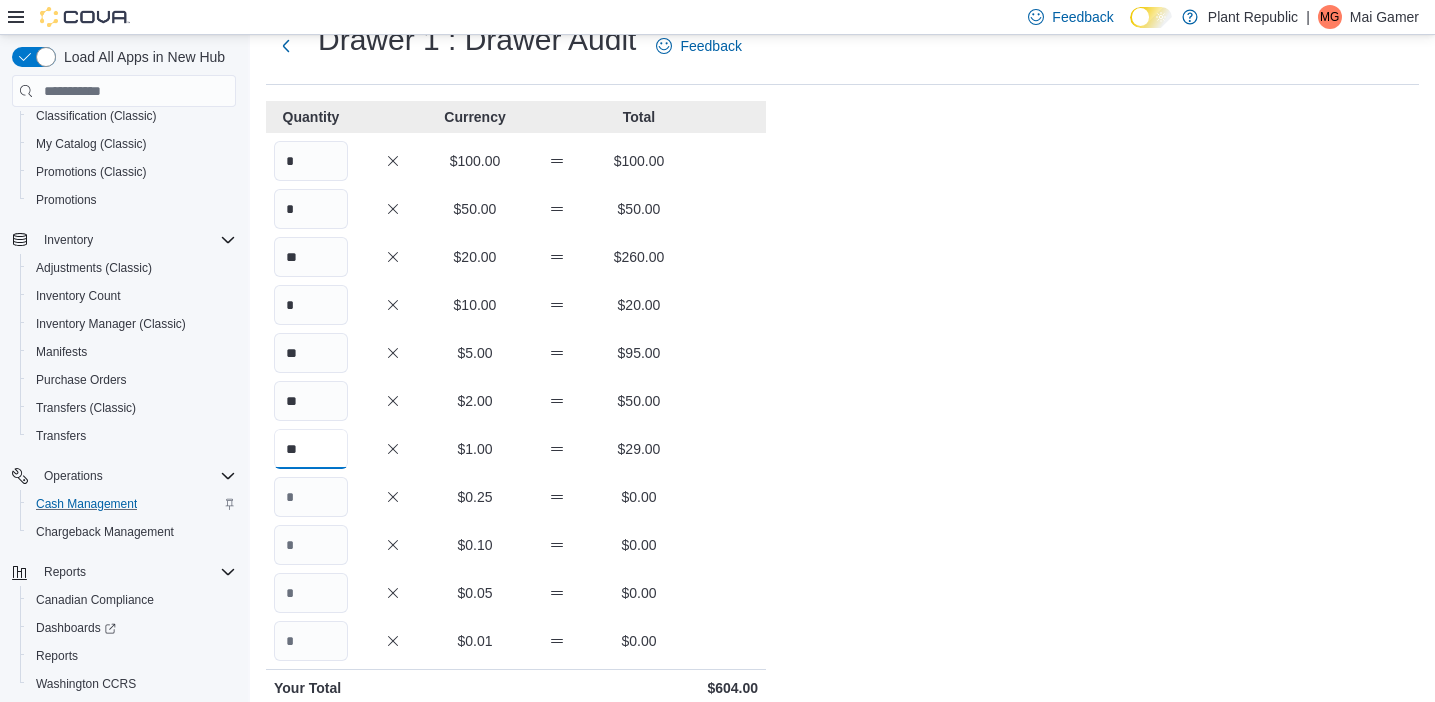 type on "**" 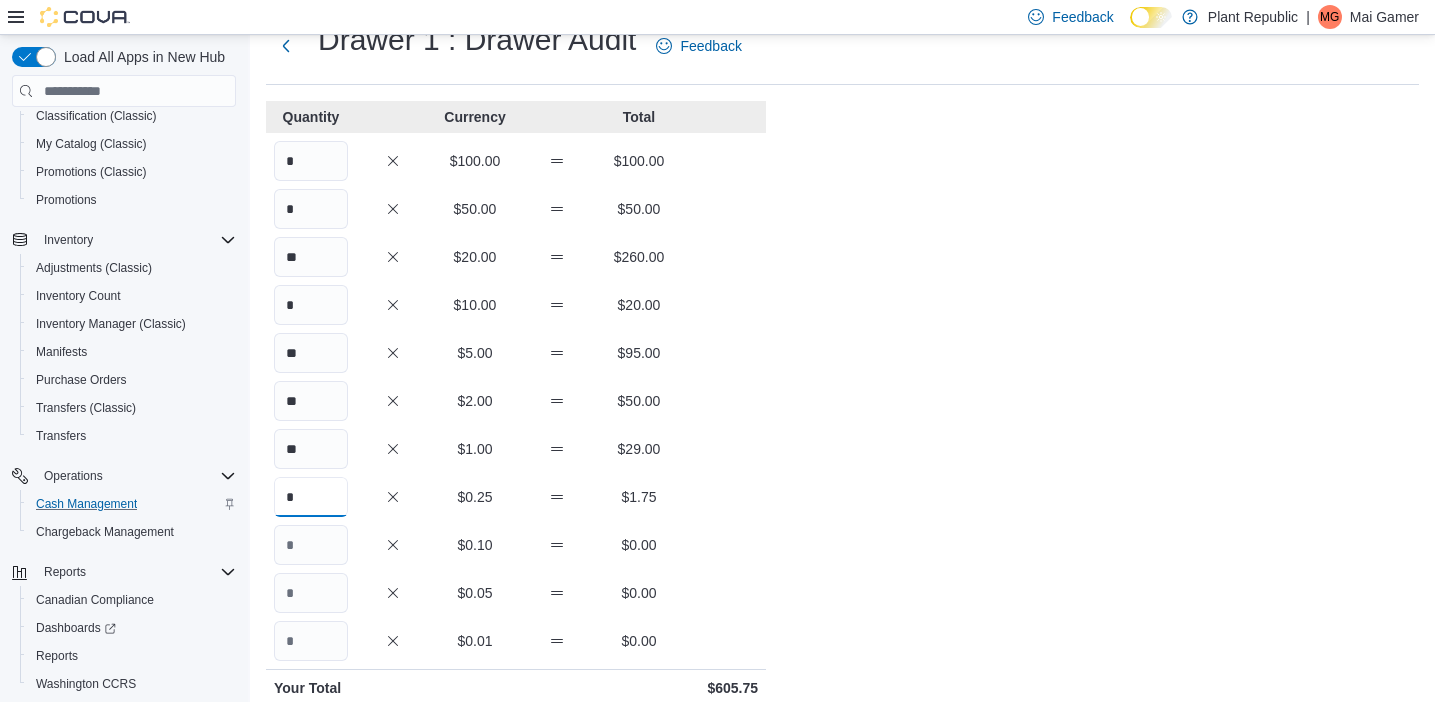 type on "*" 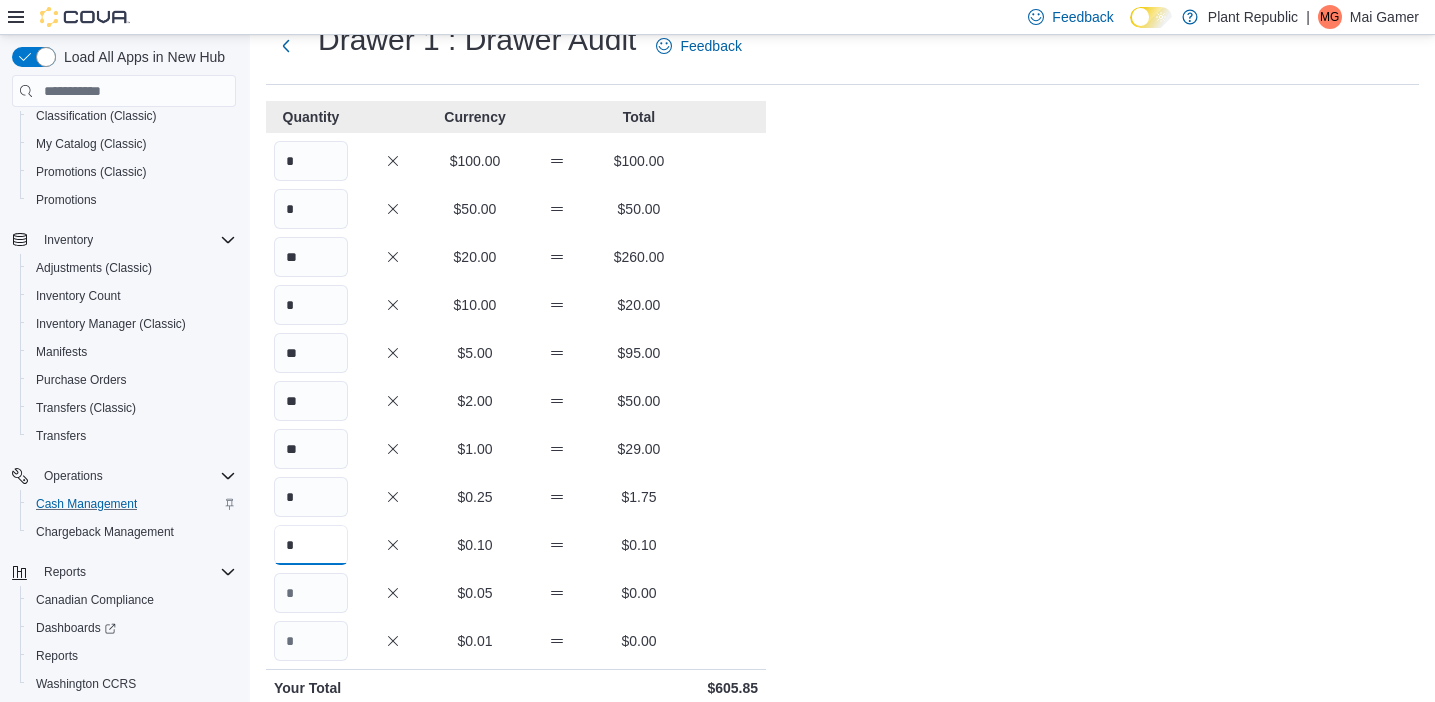 type on "*" 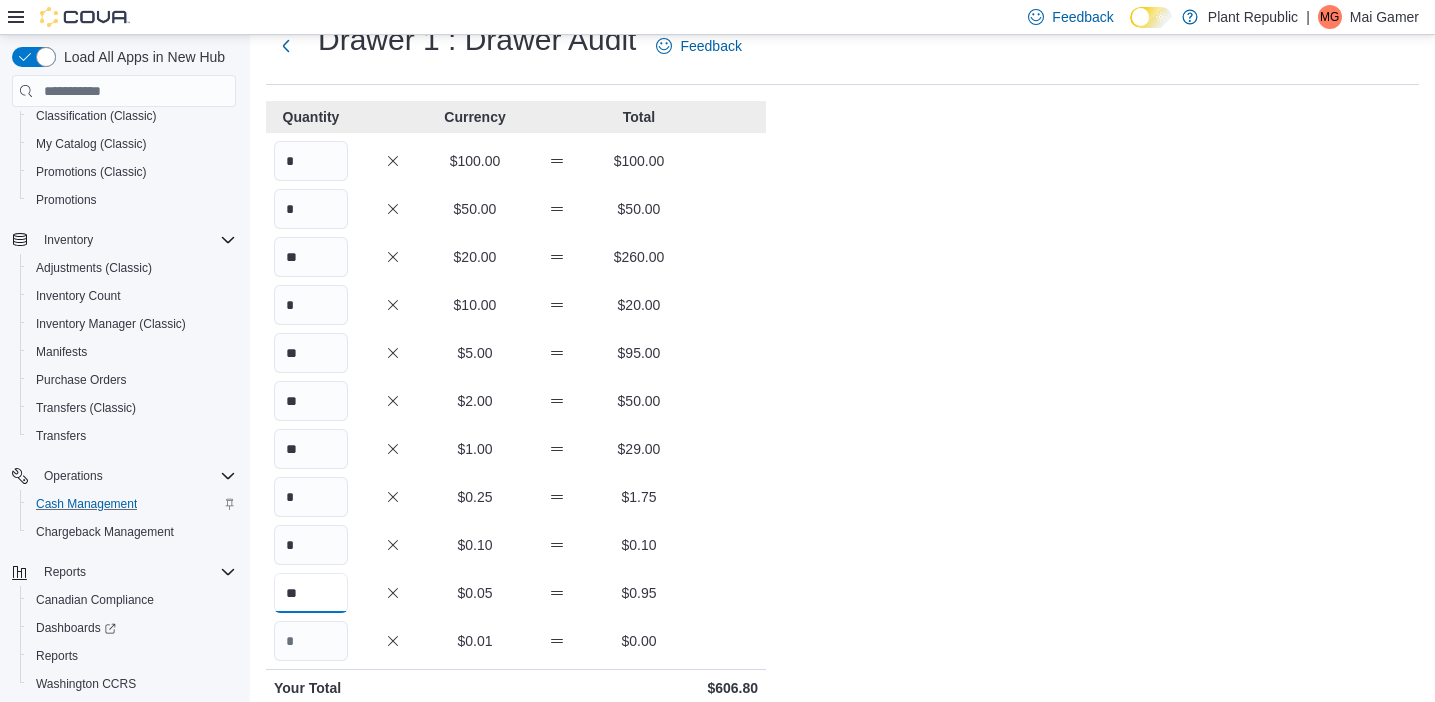 type on "**" 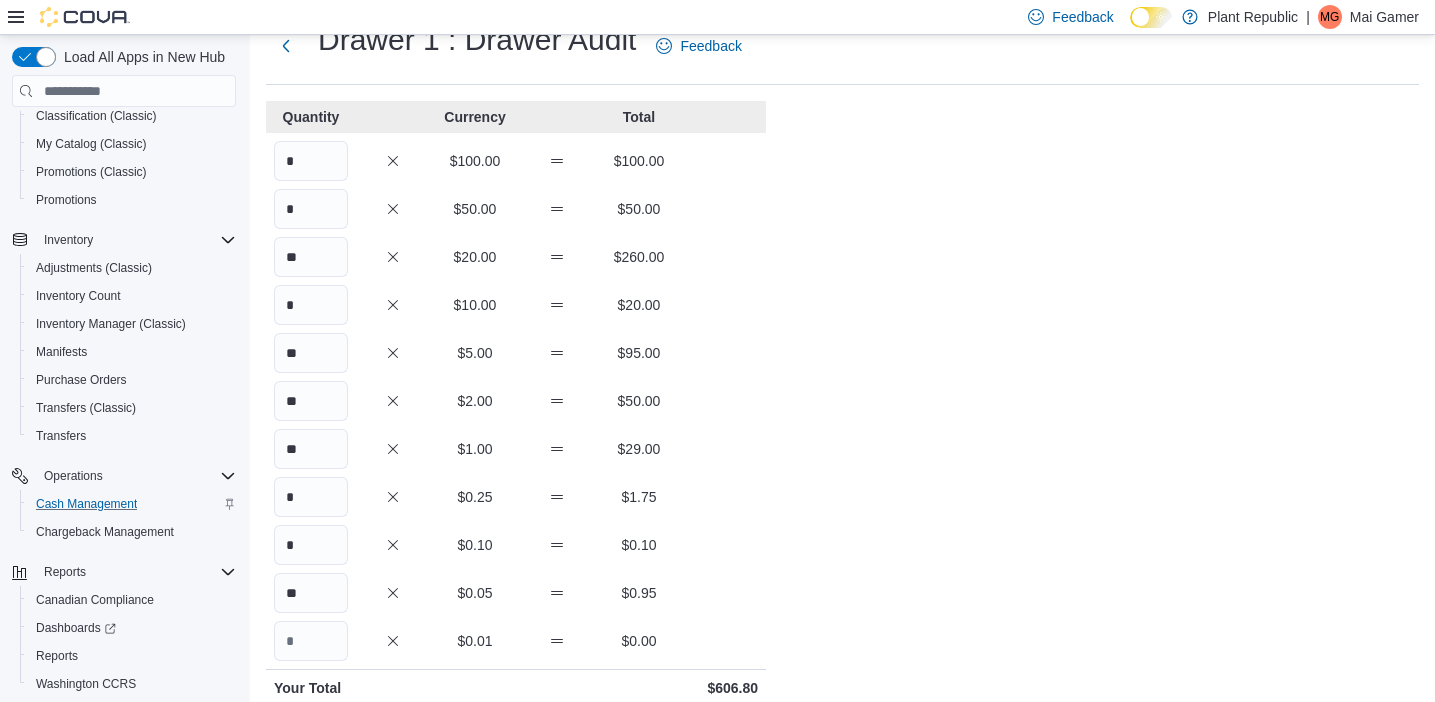 click on "** $1.00 $29.00" at bounding box center (516, 449) 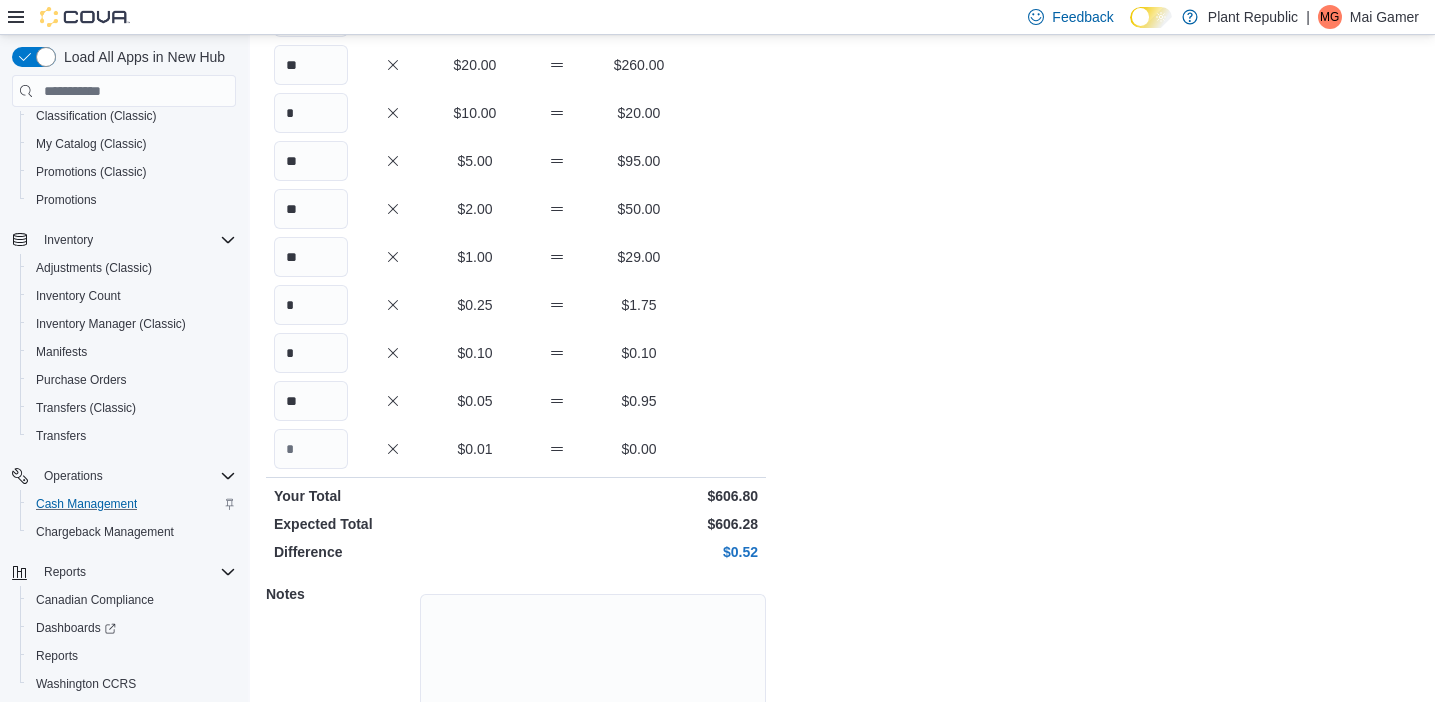 scroll, scrollTop: 261, scrollLeft: 0, axis: vertical 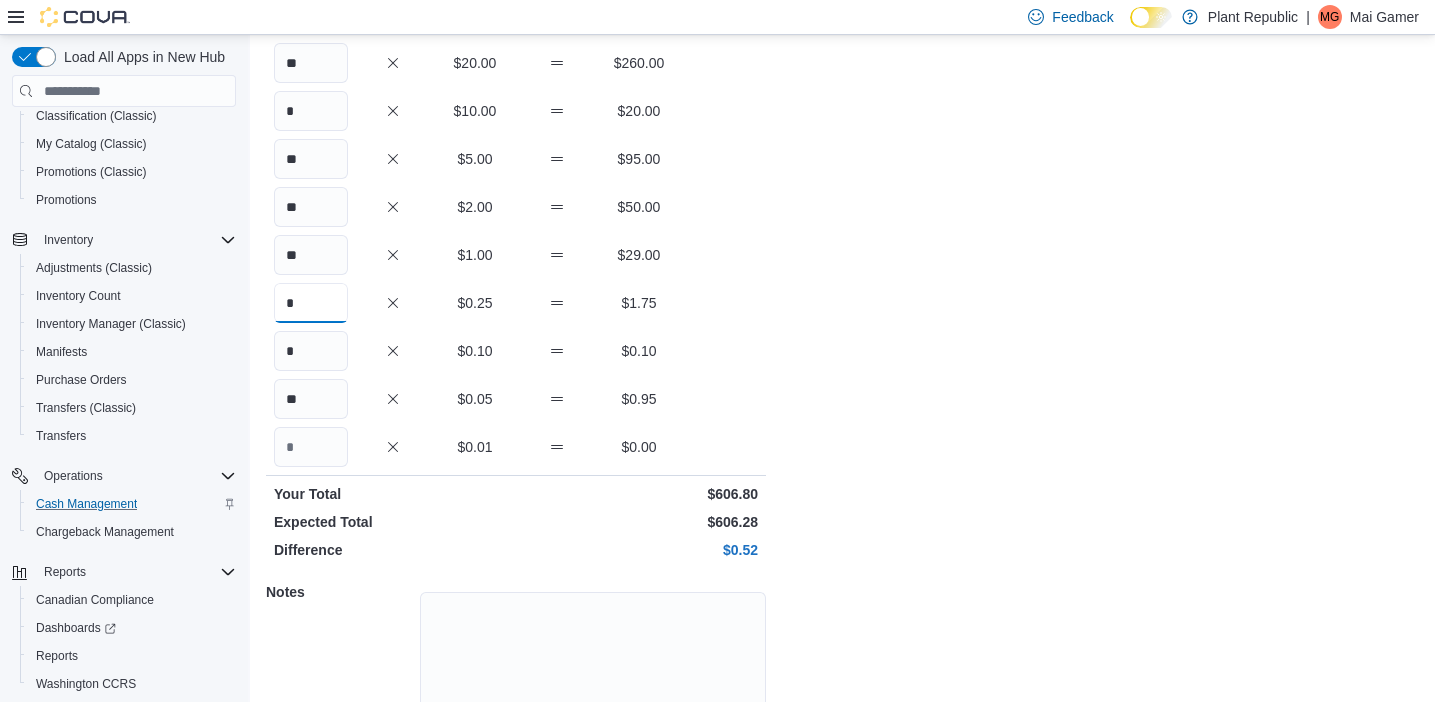 click on "*" at bounding box center (311, 303) 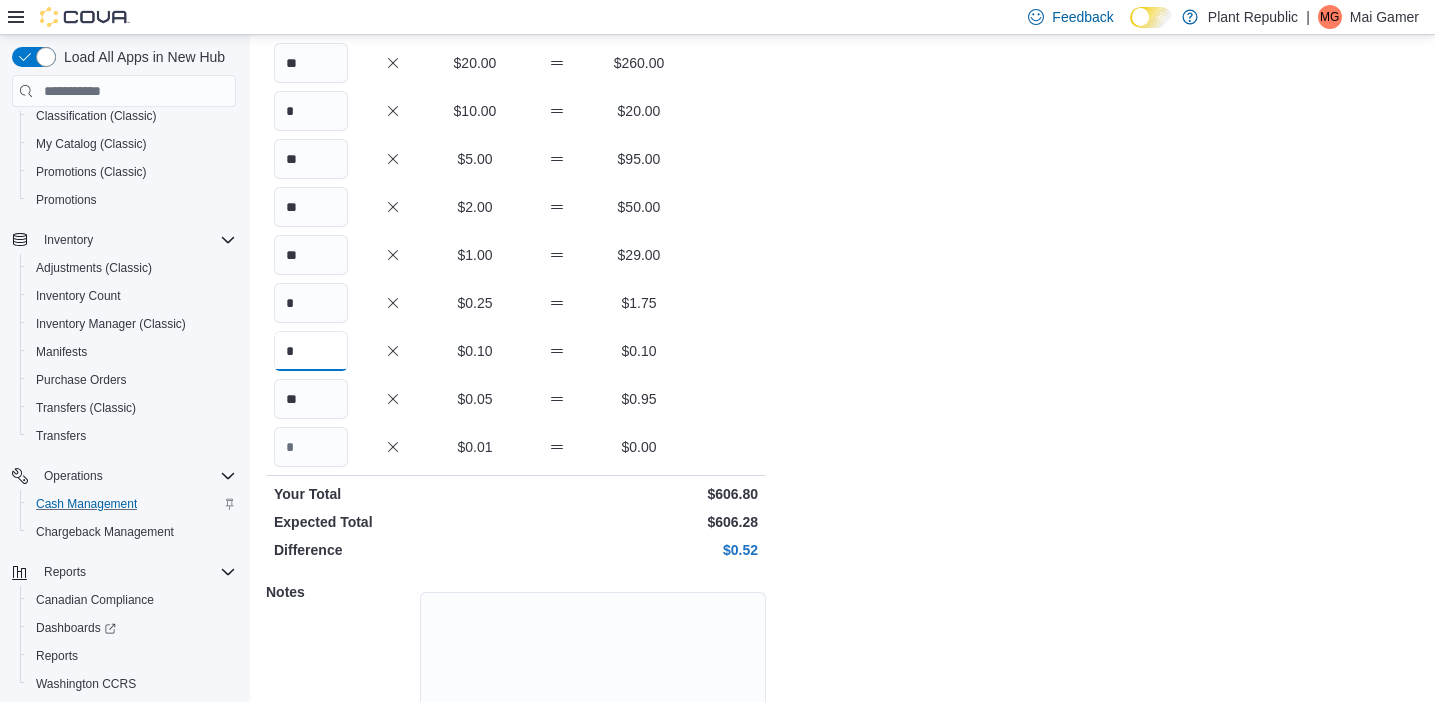 click on "*" at bounding box center (311, 351) 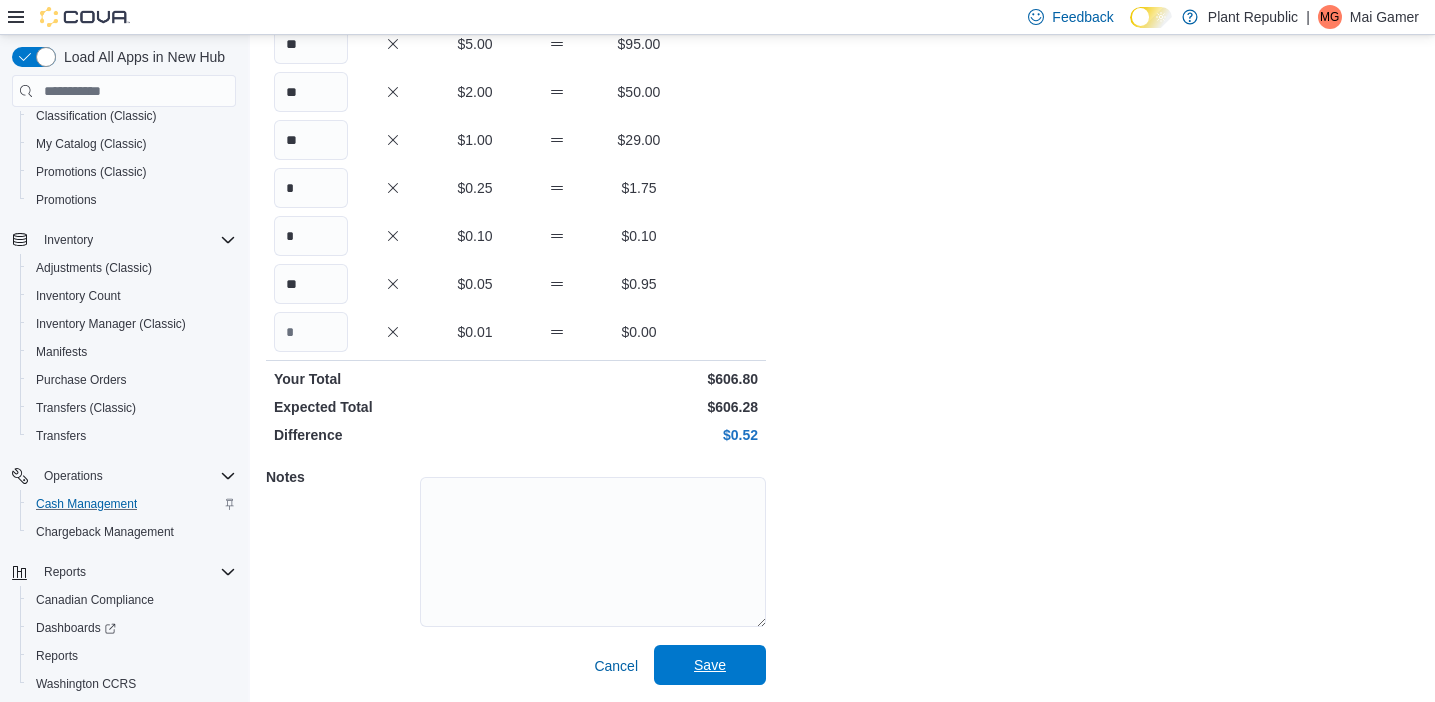 click on "Save" at bounding box center [710, 665] 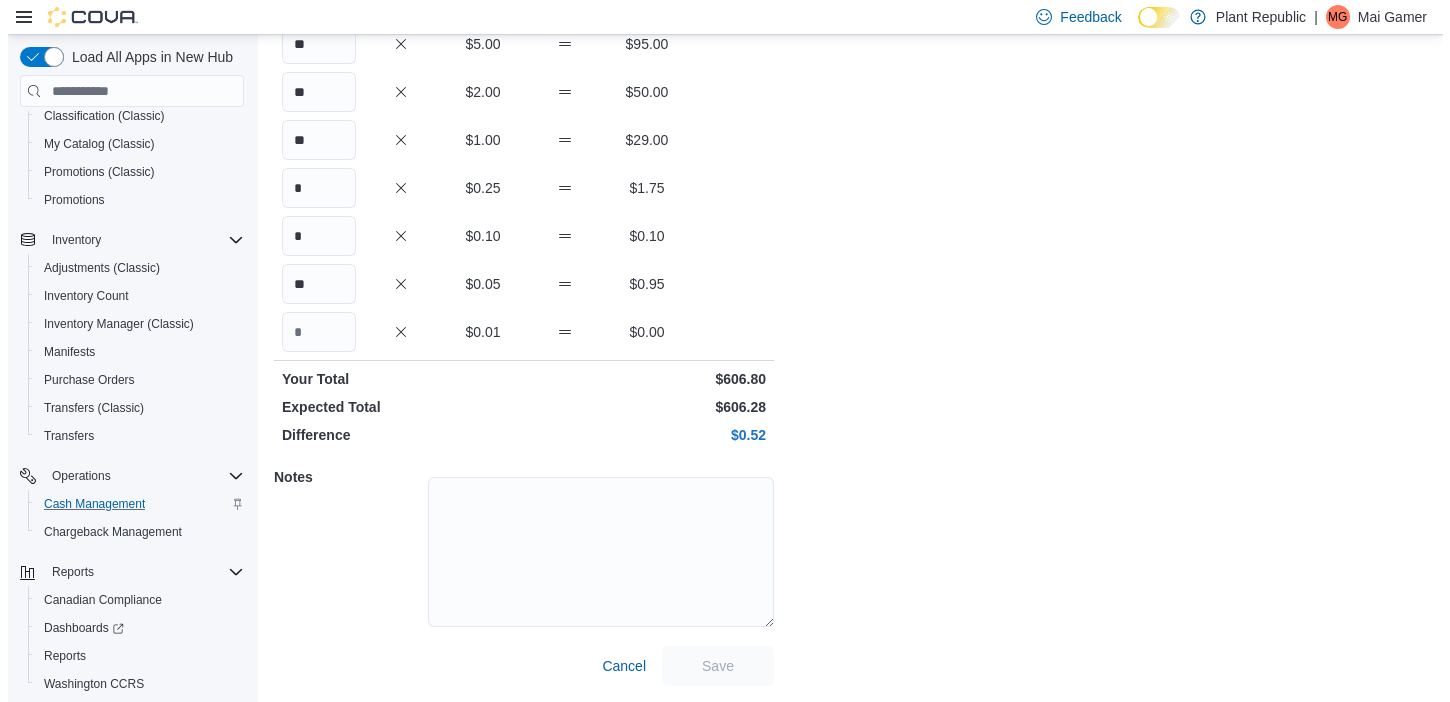 scroll, scrollTop: 0, scrollLeft: 0, axis: both 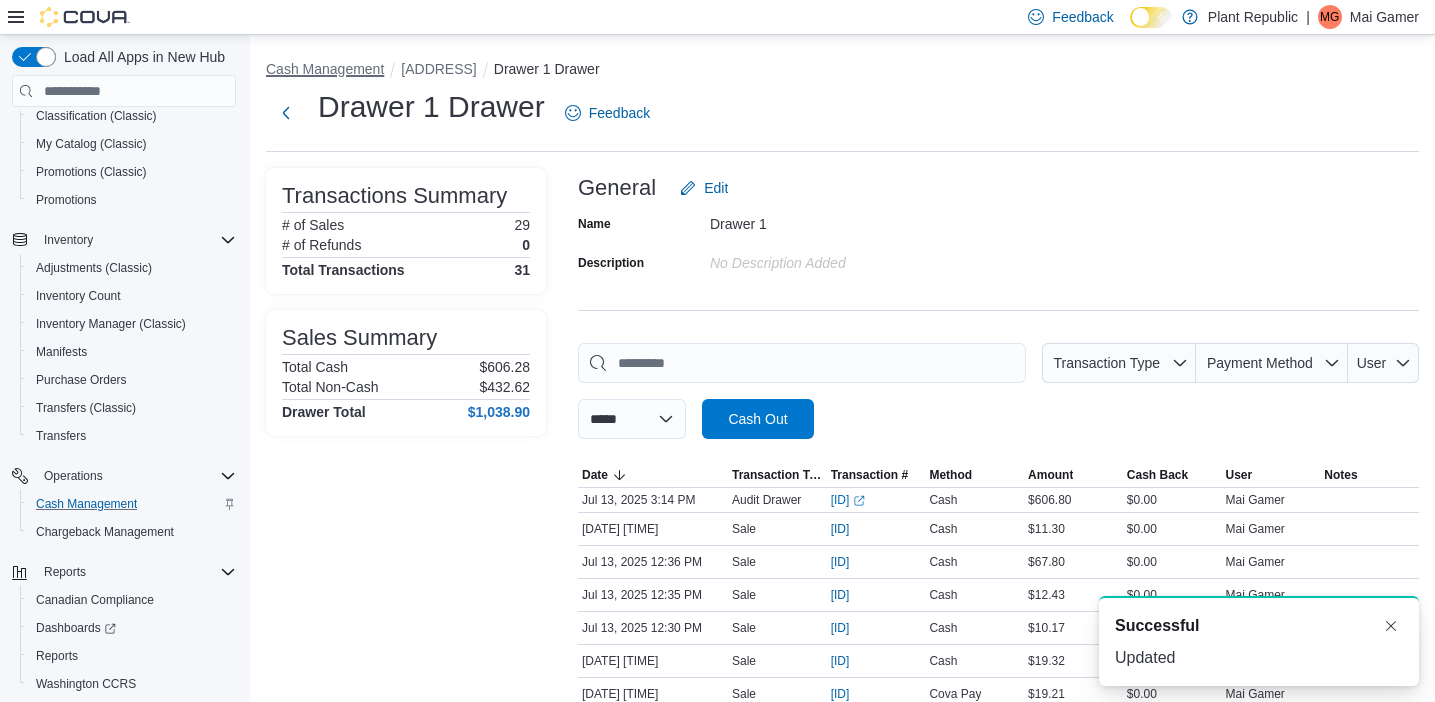click on "Cash Management" at bounding box center (325, 69) 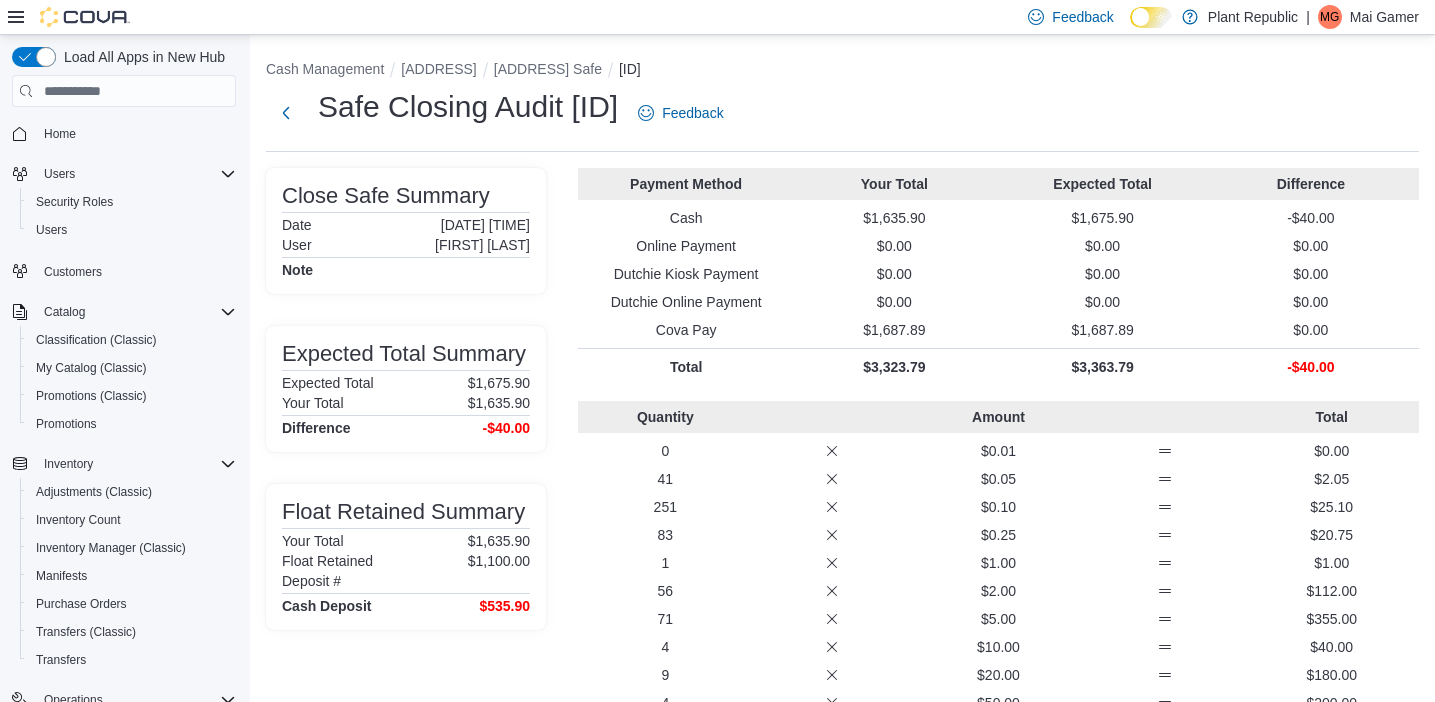 scroll, scrollTop: 0, scrollLeft: 0, axis: both 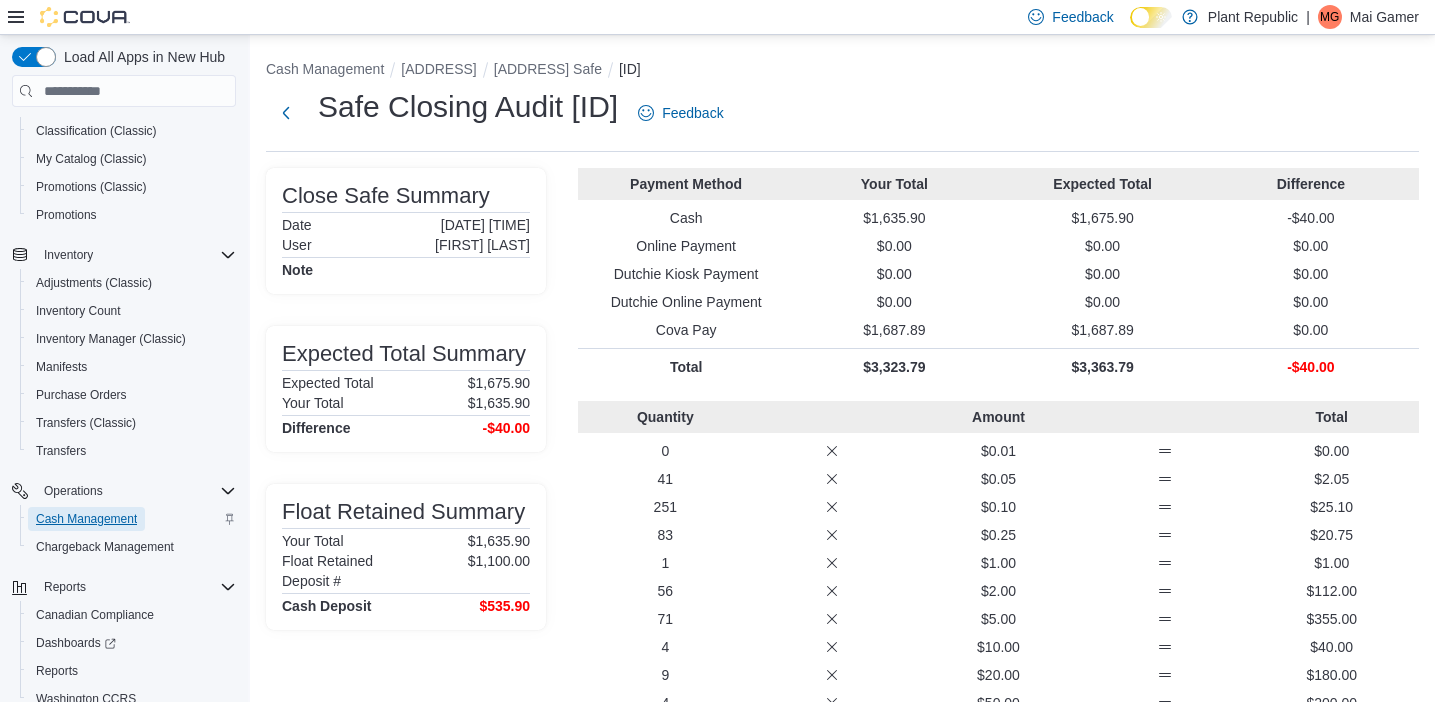 click on "Cash Management" at bounding box center (86, 519) 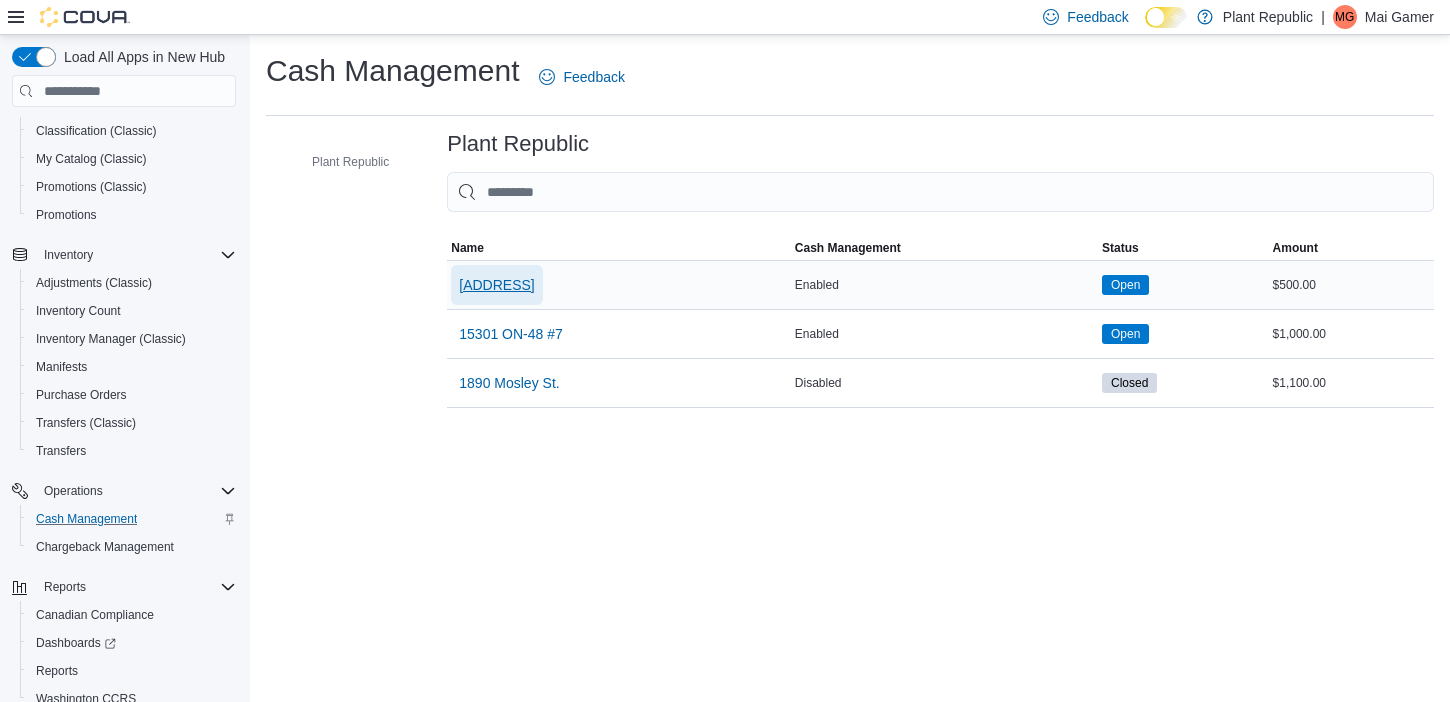 click on "[ADDRESS]" at bounding box center (496, 285) 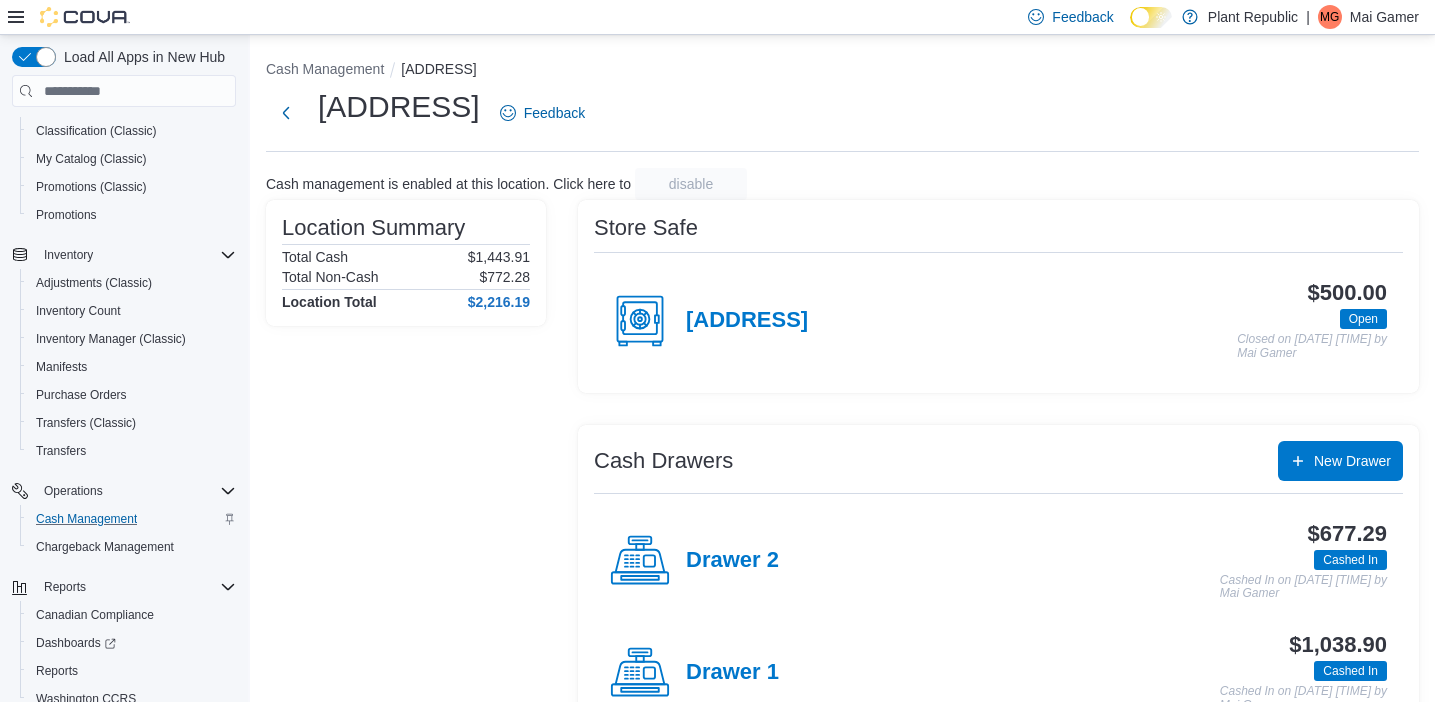 scroll, scrollTop: 58, scrollLeft: 0, axis: vertical 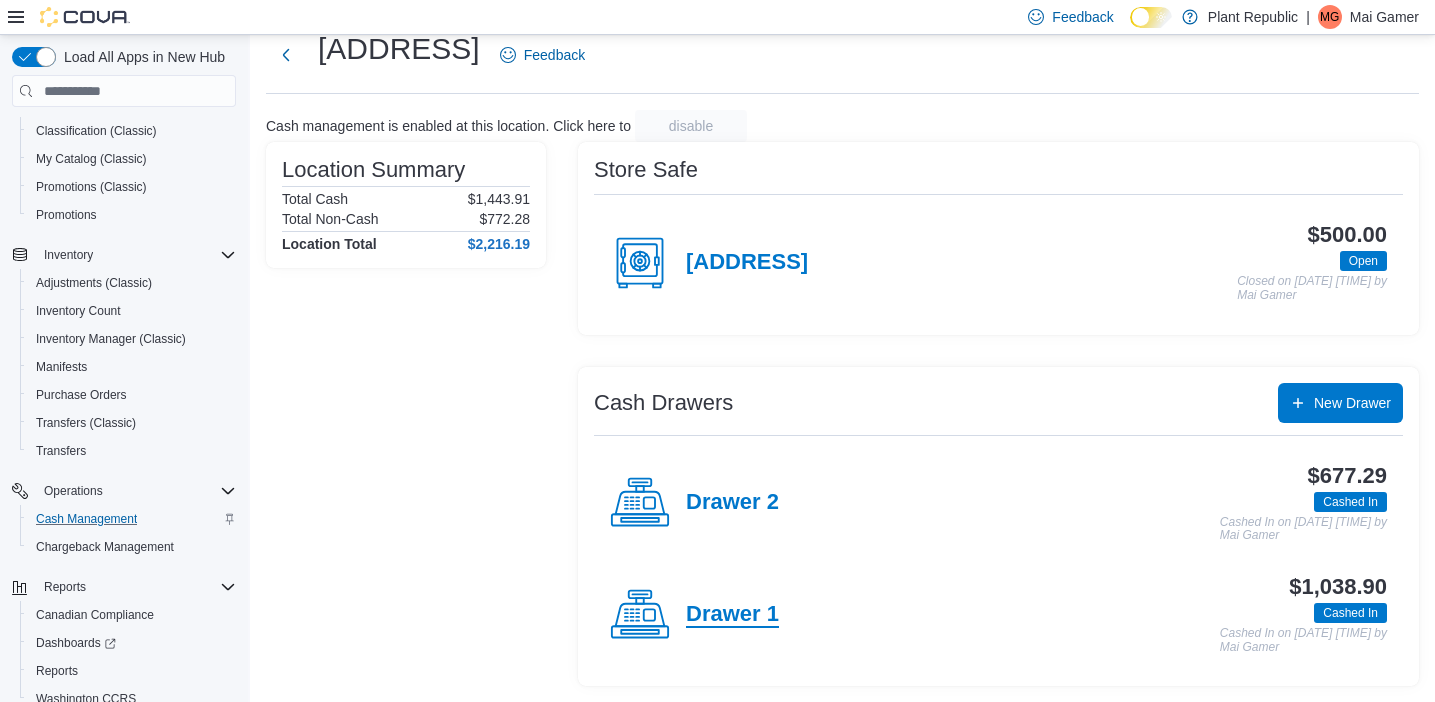 click on "Drawer 1" at bounding box center [732, 615] 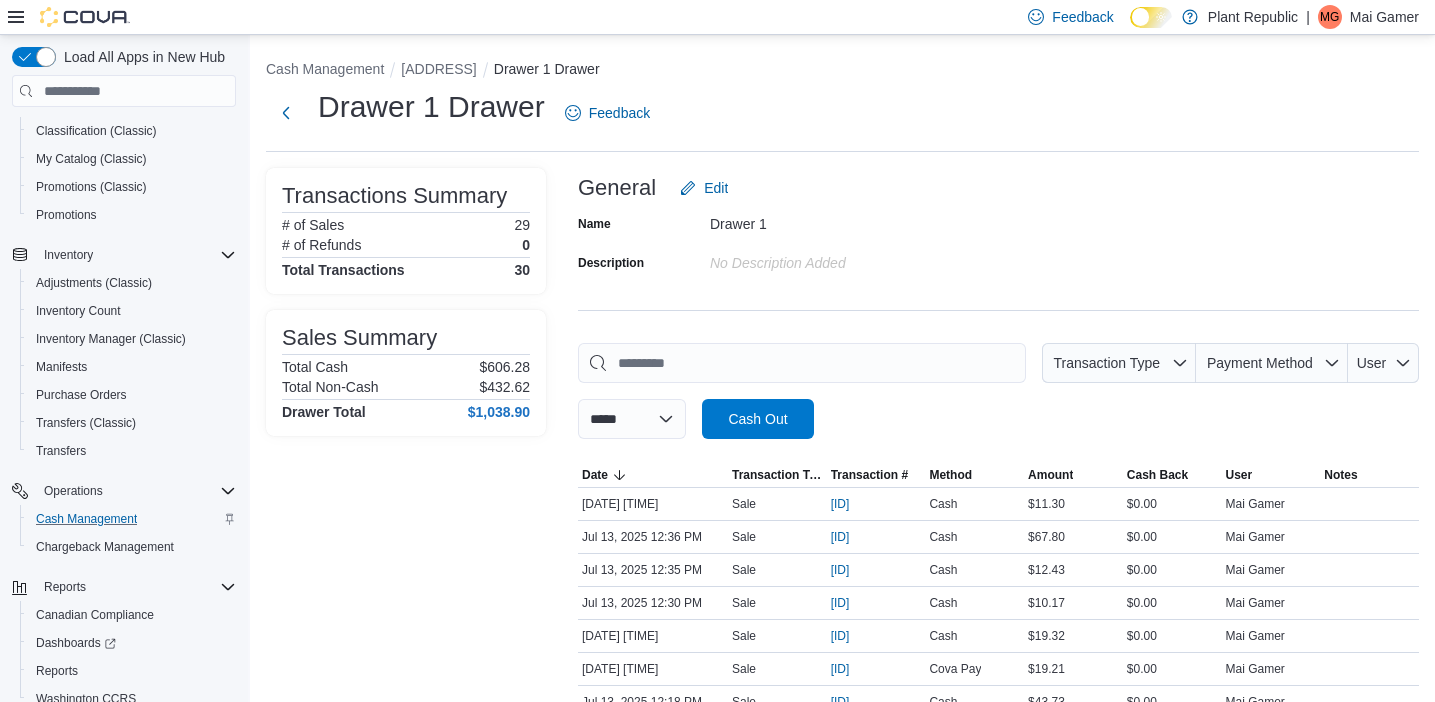 scroll, scrollTop: 17, scrollLeft: 0, axis: vertical 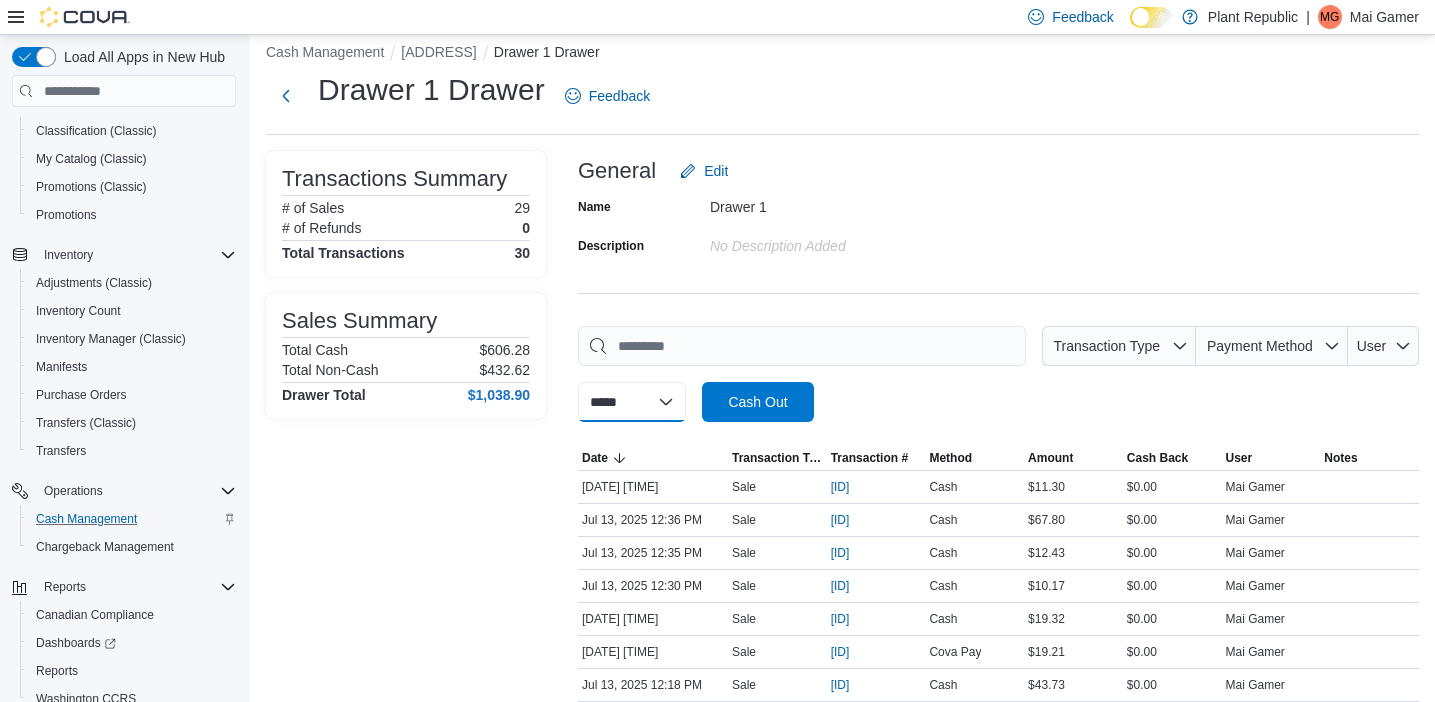 click on "**********" at bounding box center (632, 402) 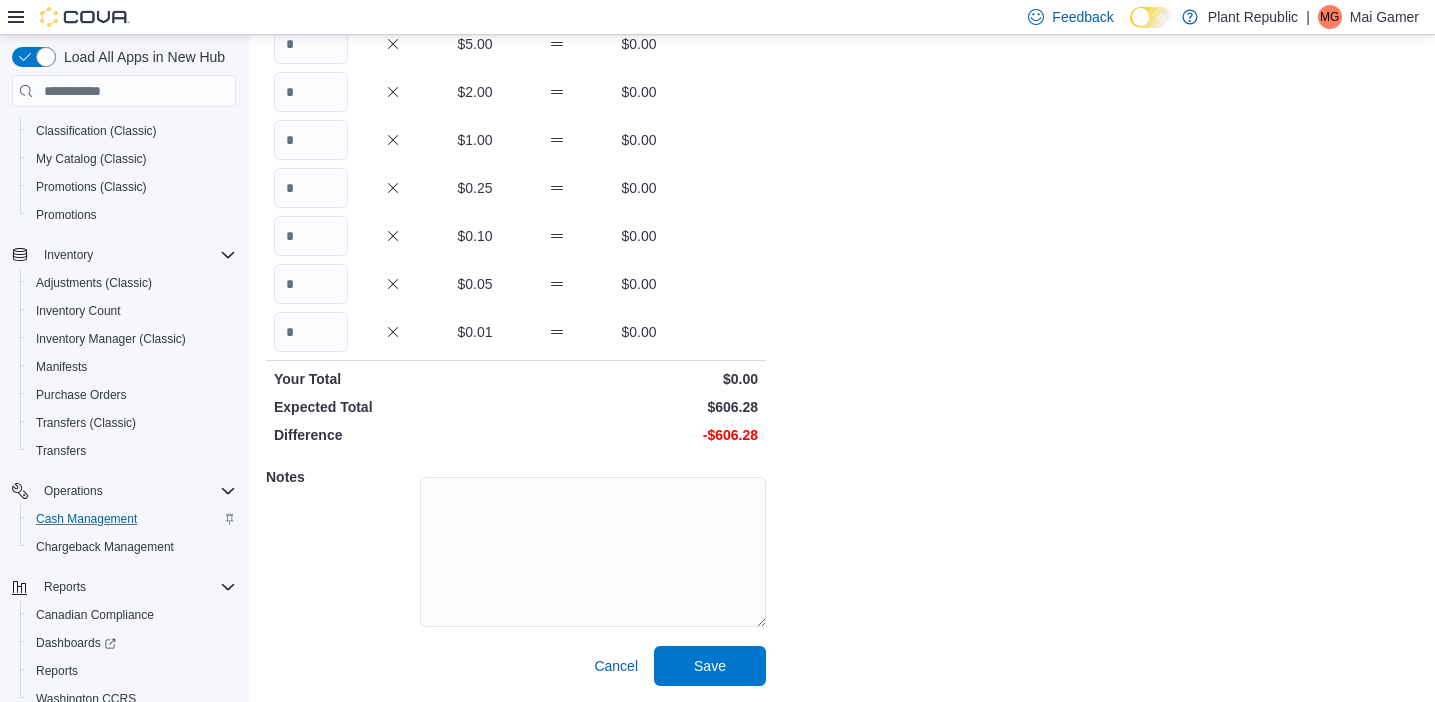 scroll, scrollTop: 0, scrollLeft: 0, axis: both 